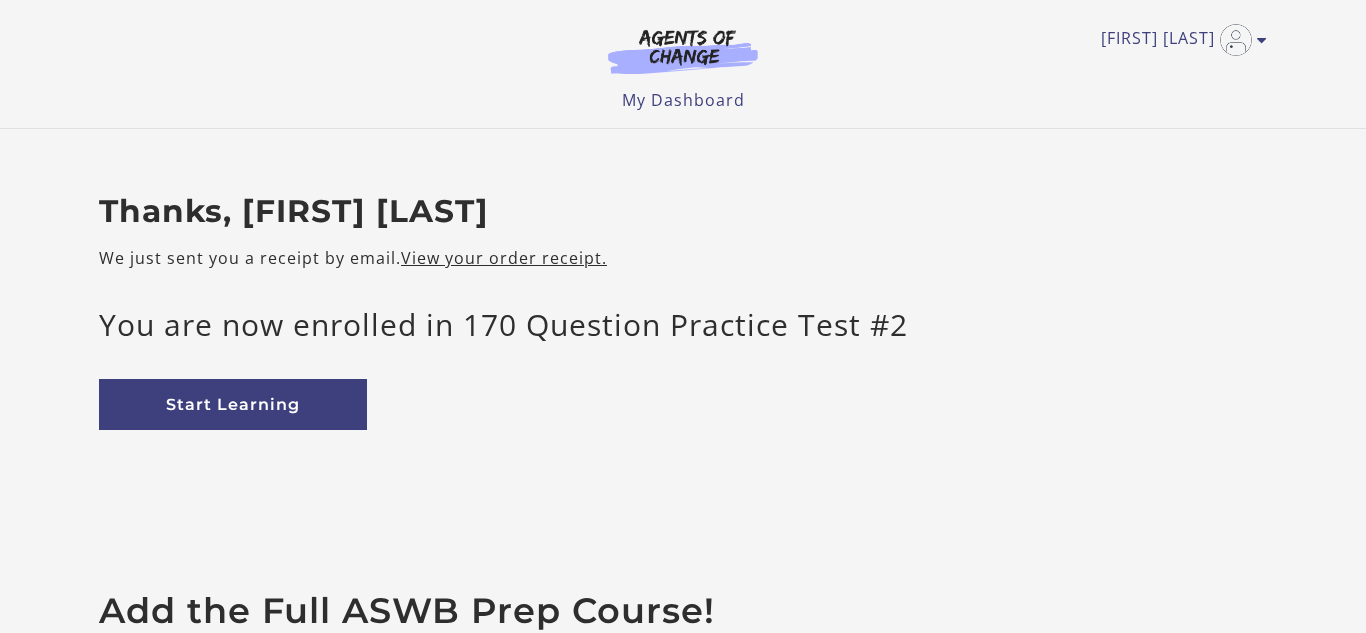 scroll, scrollTop: 0, scrollLeft: 0, axis: both 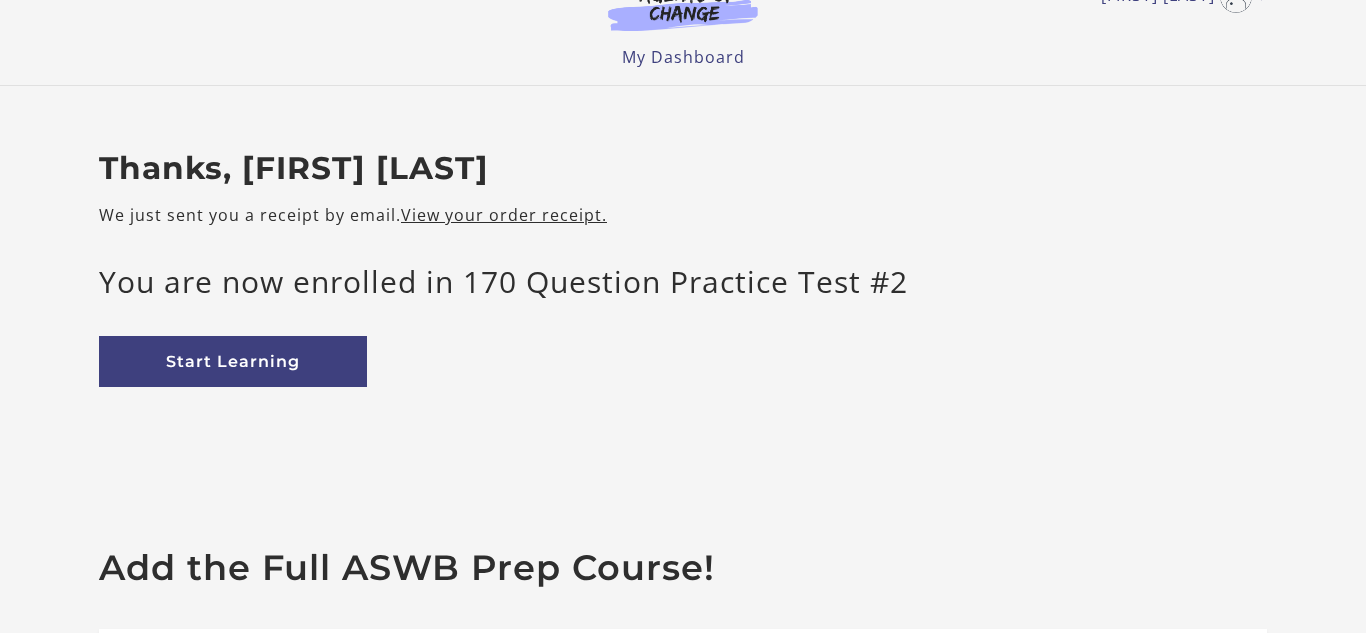 click on "Thanks, Keona  W
We just sent you a receipt by email.
View your order receipt.
You are now enrolled in 170 Question Practice Test #2
Start Learning" at bounding box center [683, 268] 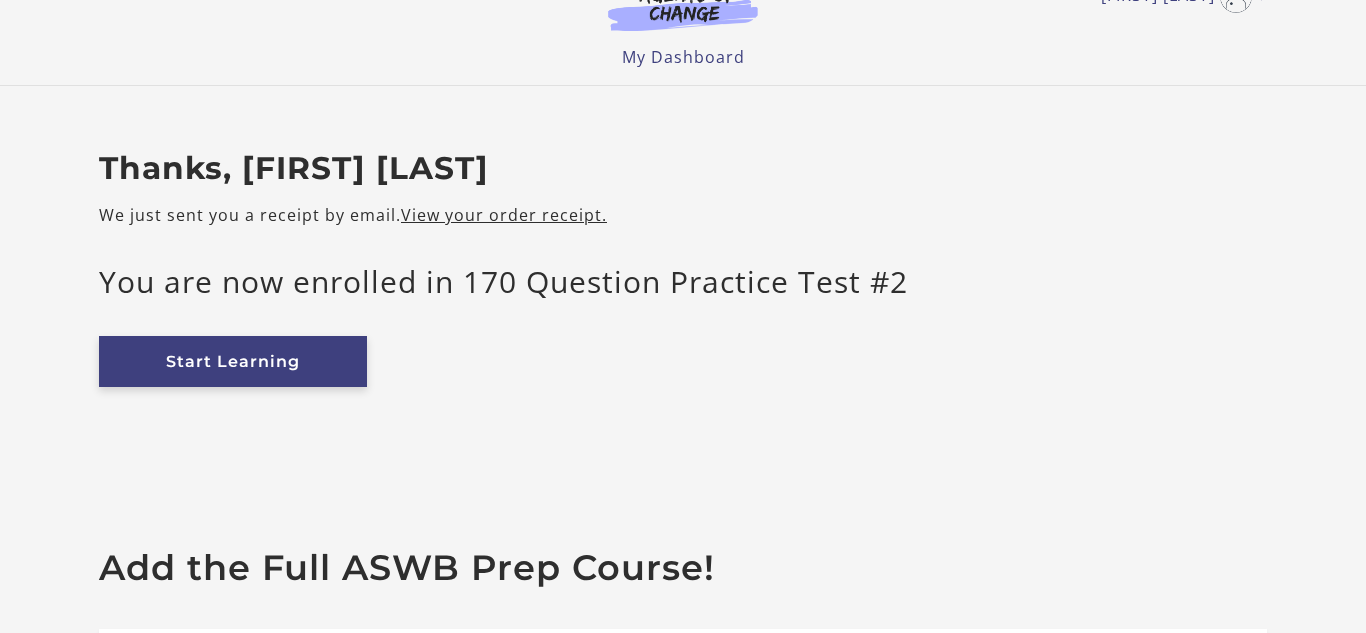 click on "Start Learning" at bounding box center (233, 361) 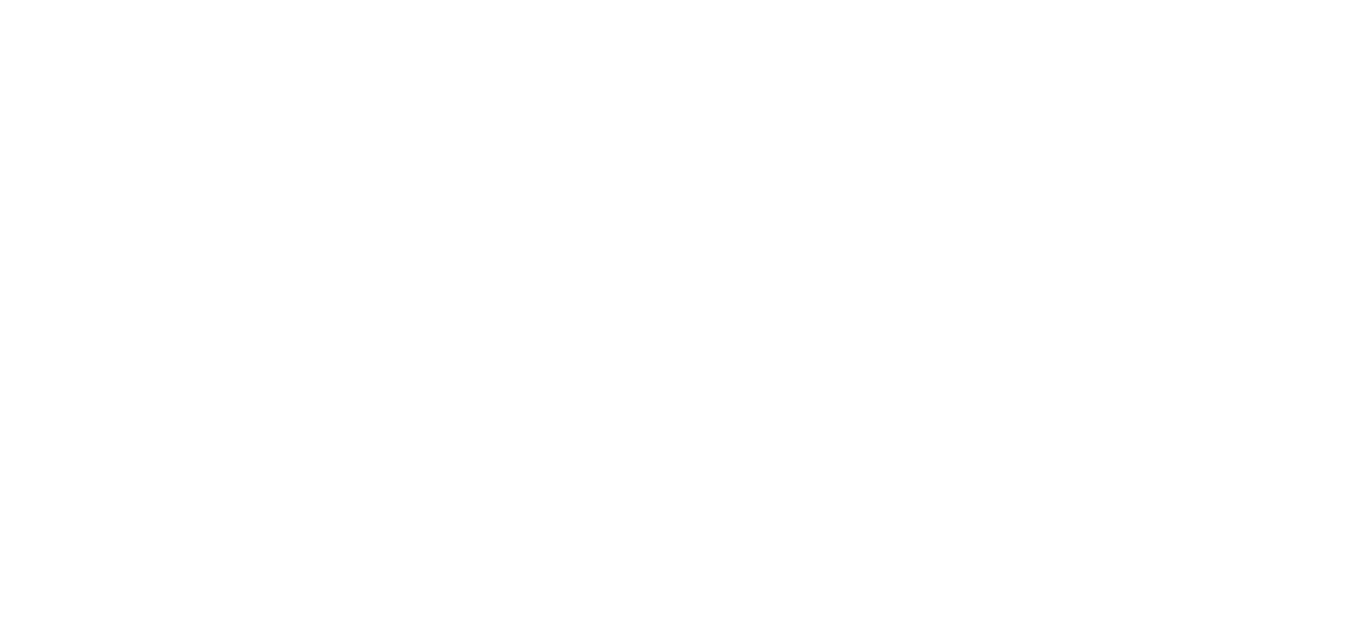 scroll, scrollTop: 0, scrollLeft: 0, axis: both 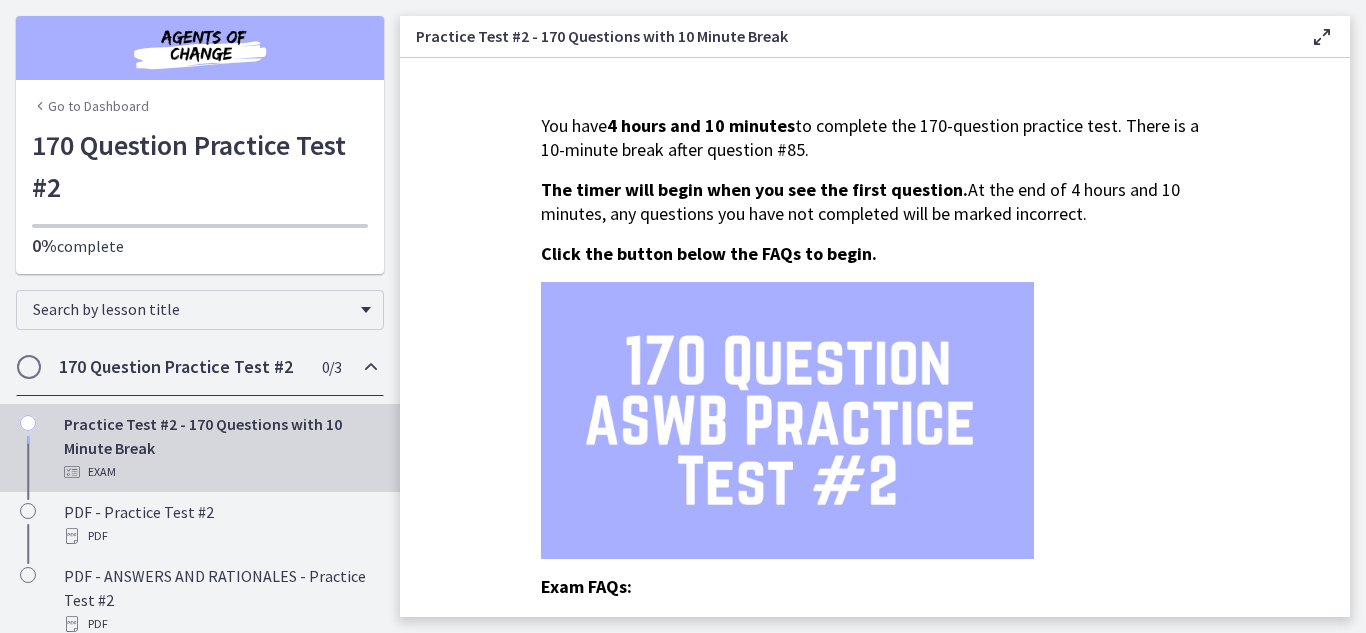 click on "170 Question Practice Test #2" at bounding box center (181, 367) 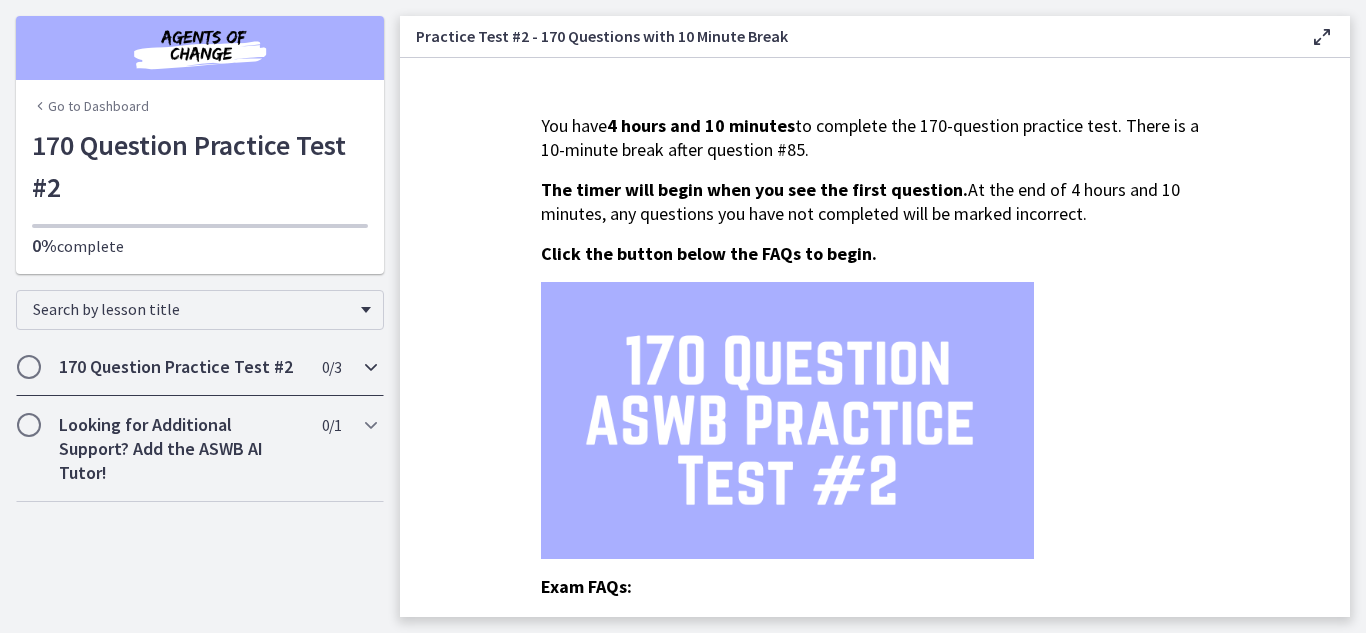 click on "170 Question Practice Test #2" at bounding box center (181, 367) 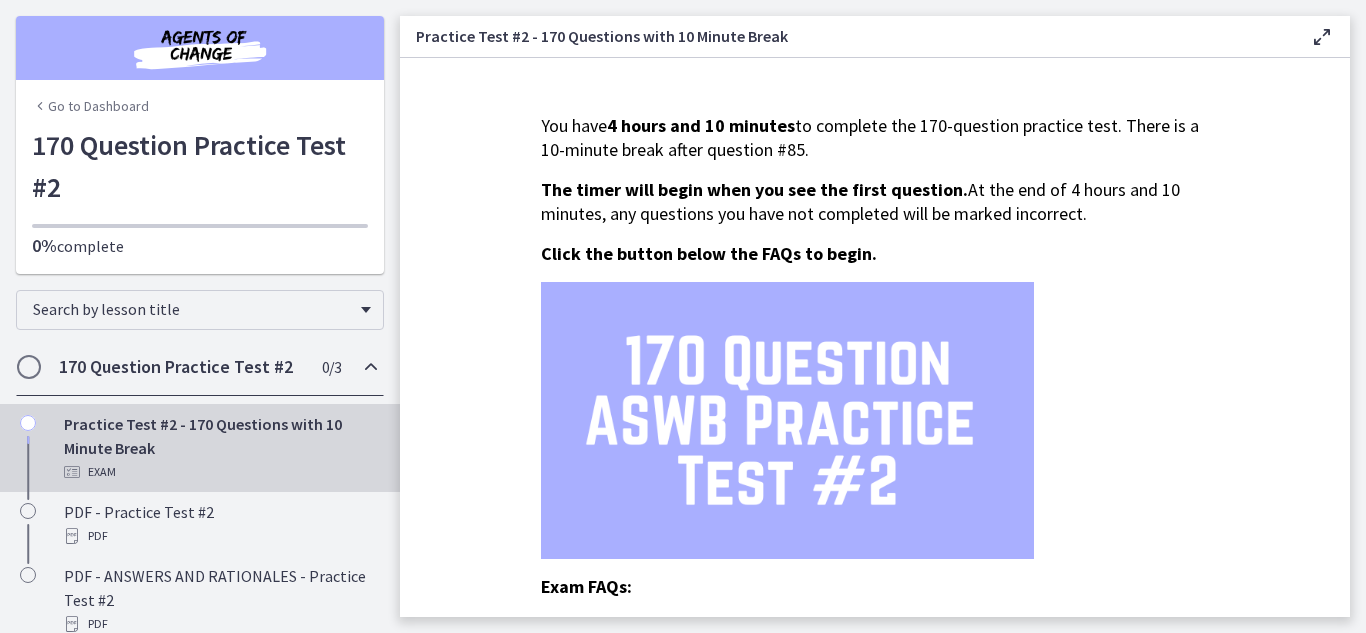 click on "170 Question Practice Test #2" at bounding box center [200, 166] 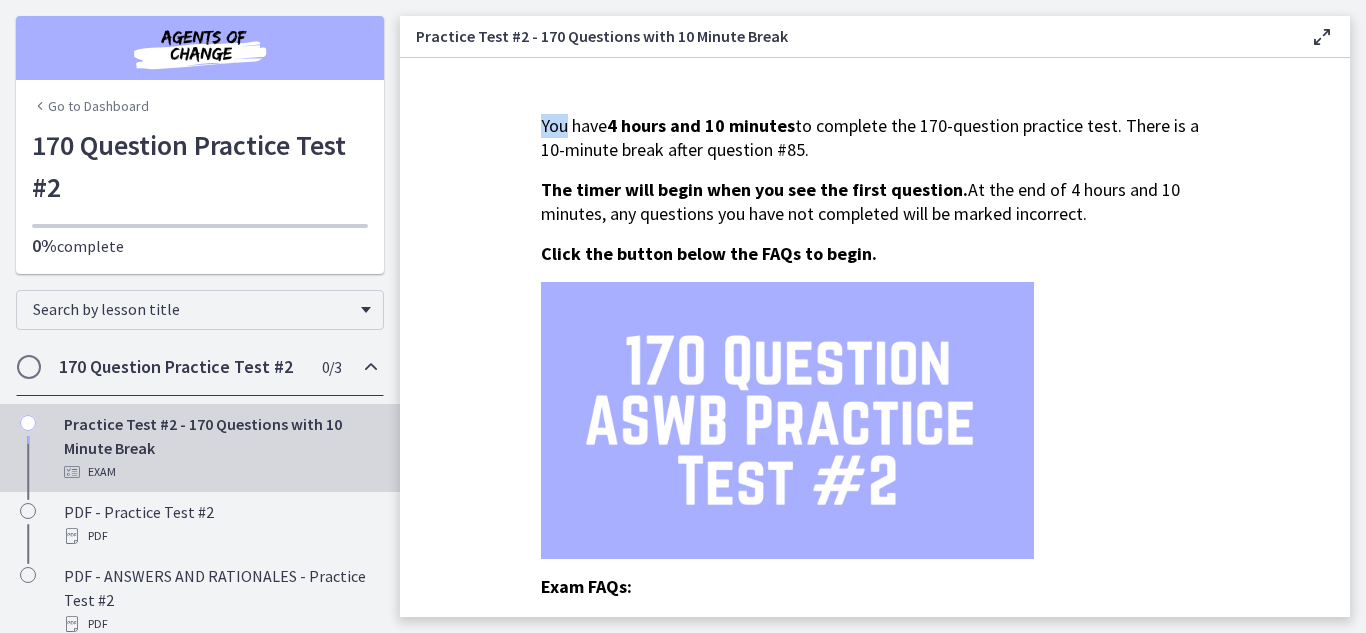 drag, startPoint x: 1365, startPoint y: 145, endPoint x: 1364, endPoint y: 228, distance: 83.00603 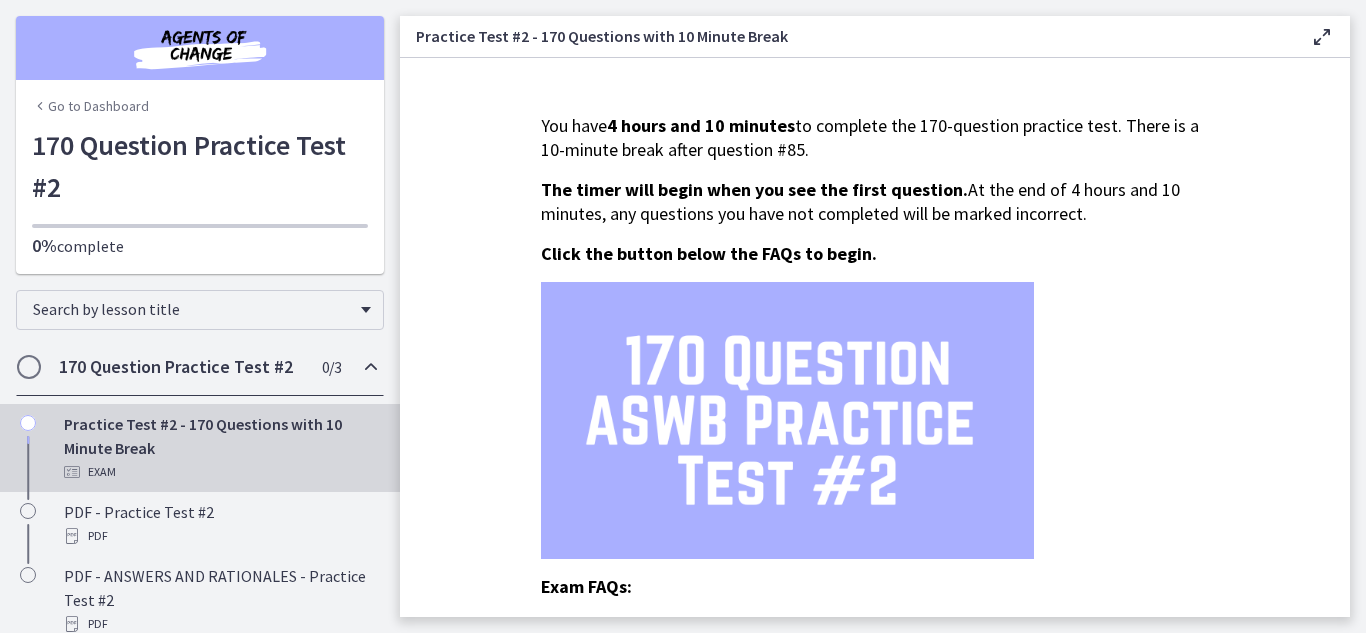 click on "Practice Test #2 - 170 Questions with 10 Minute Break
Enable fullscreen
You have  4 hours and 10 minutes  to complete the 170-question practice test. There is a 10-minute break after question #85.
The timer will begin when you see the first question.   At the end of 4 hours and 10 minutes, any questions you have not completed will be marked incorrect.
Click the button below the FAQs to begin.
Exam FAQs:
Question: Are rationales provided? Answer: Yes, rationales are provided after you submit your full exam for all incorrect answers.
Question: Will I be able to know instantly if I answer a question correctly or incorrectly? Answer: No, your score and the questions you answered incorrectly will only be shared after you submit your full exam." at bounding box center [883, 316] 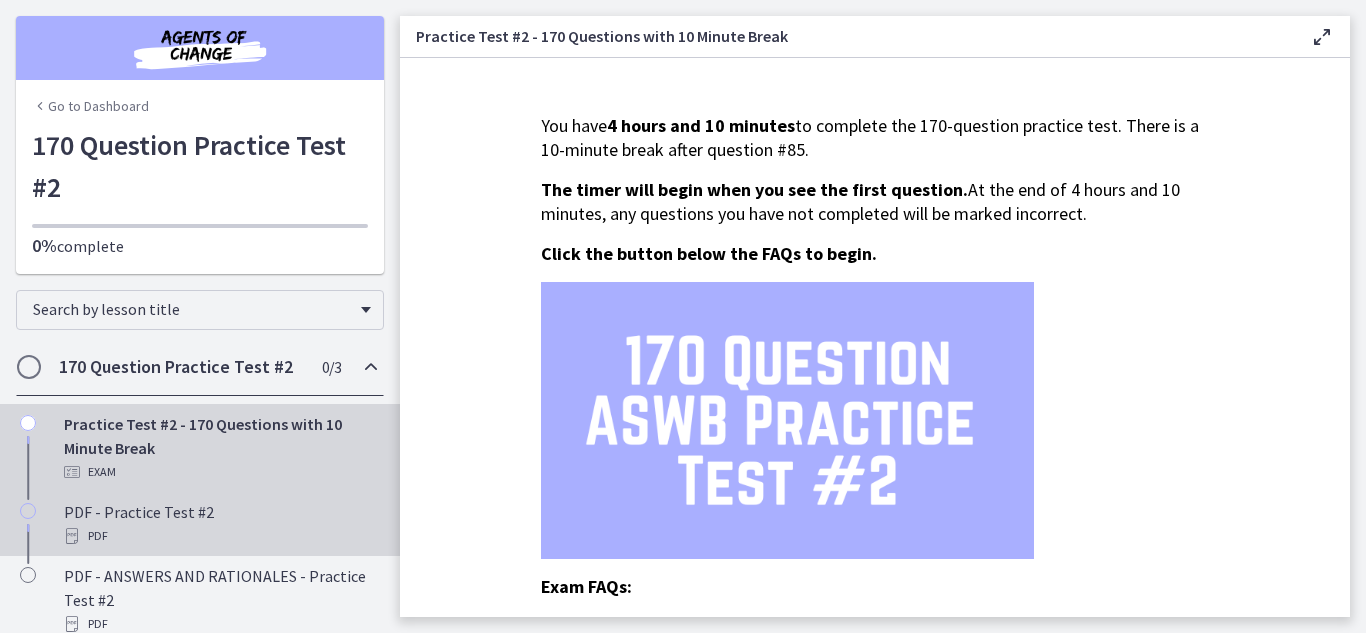 click on "PDF" at bounding box center (220, 536) 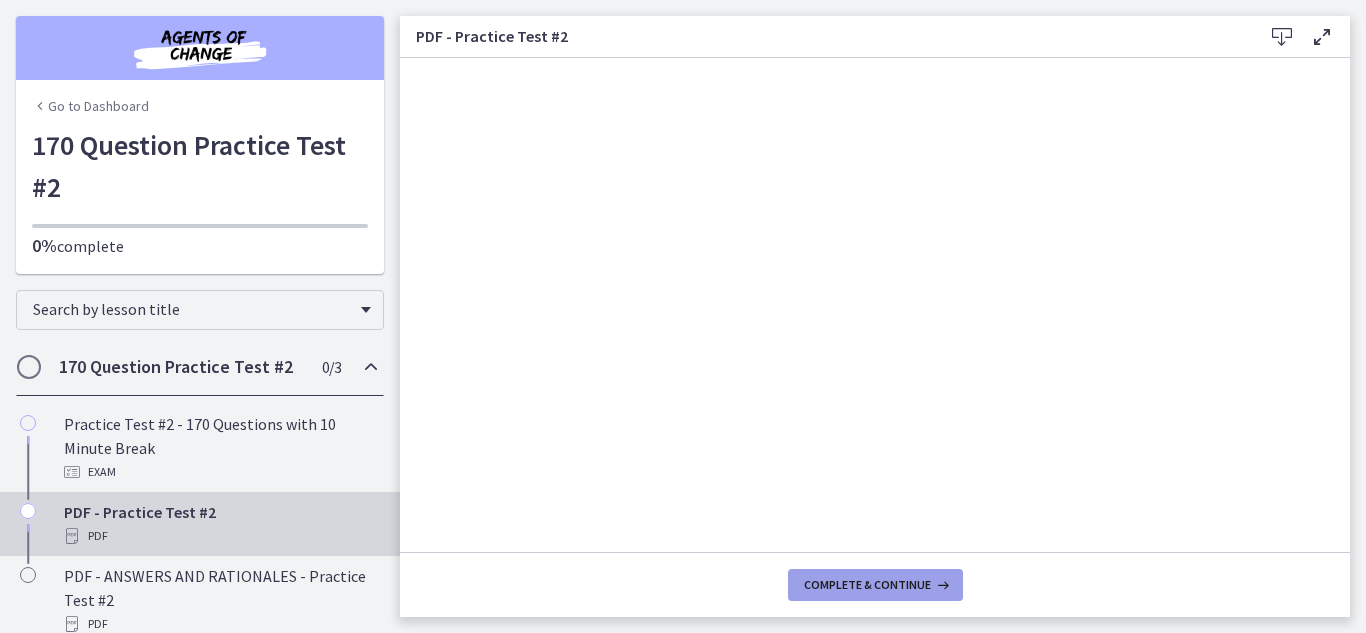 click on "Complete & continue" at bounding box center [867, 585] 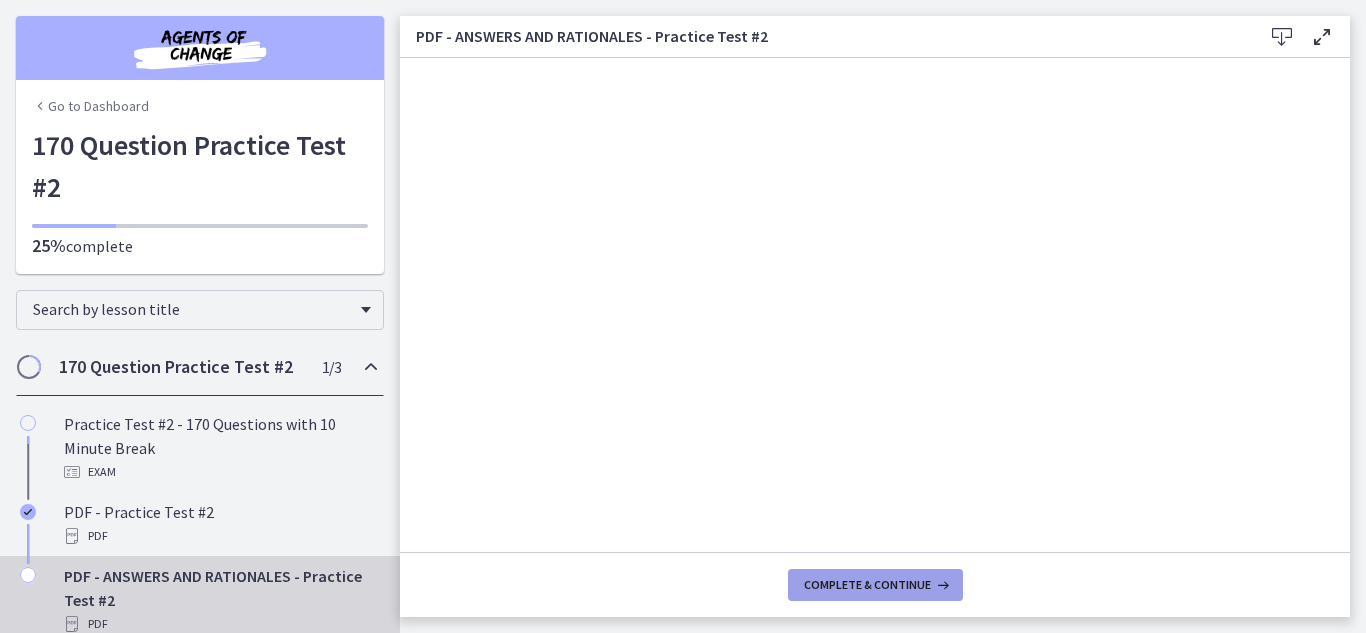click on "Complete & continue" at bounding box center [867, 585] 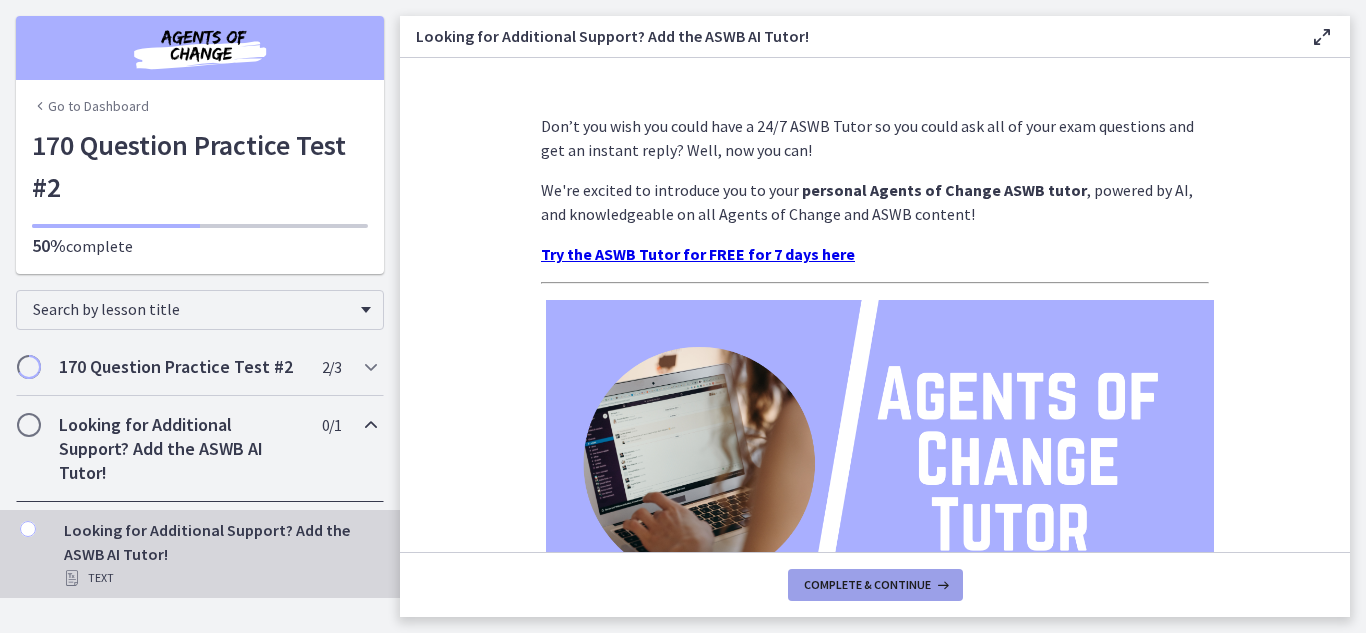 click on "Complete & continue" at bounding box center (867, 585) 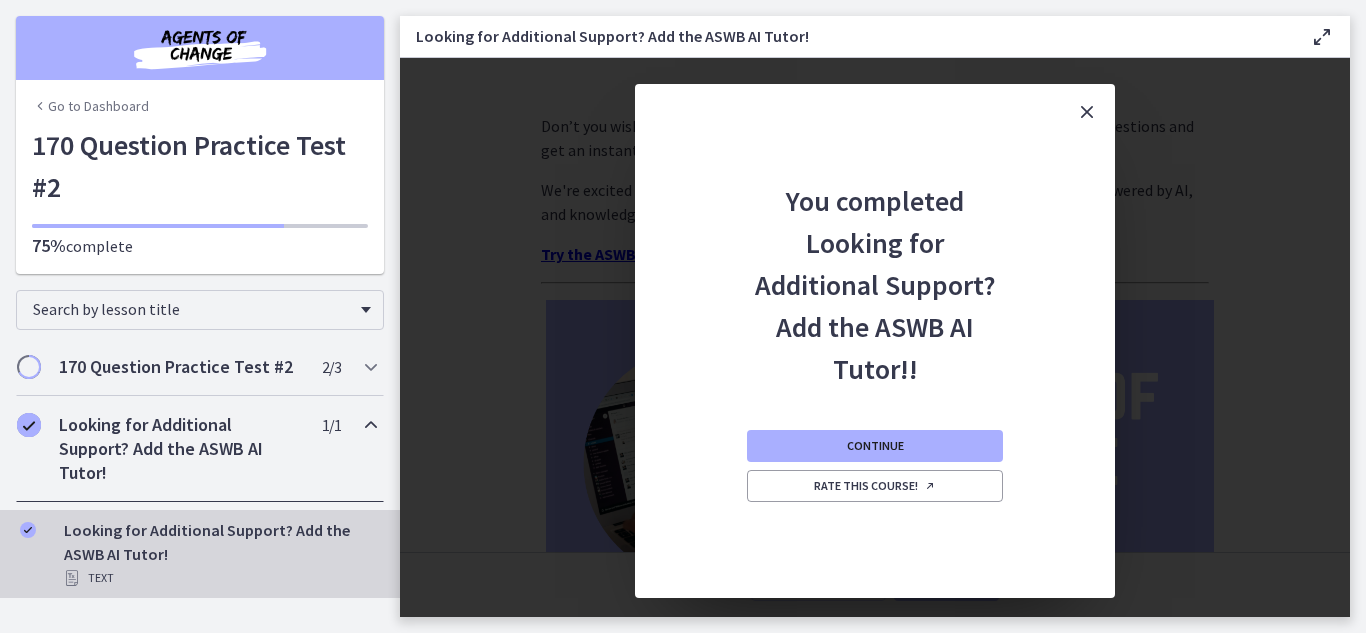 click at bounding box center (1087, 112) 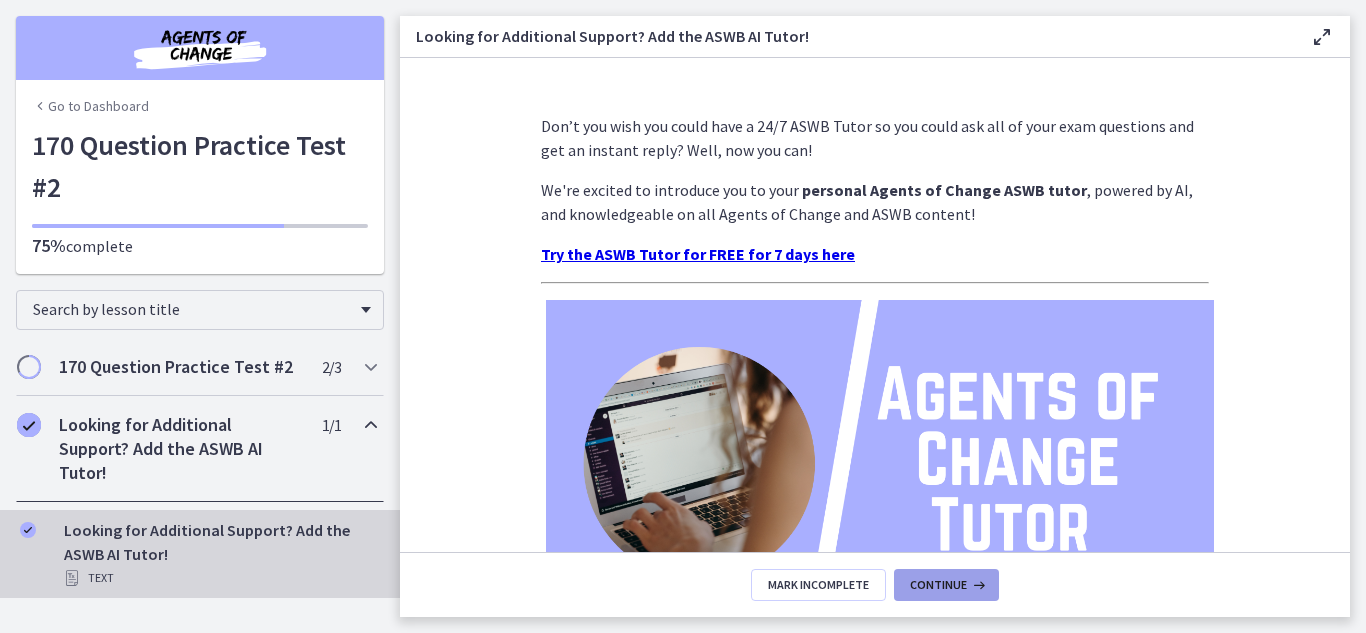 click on "Continue" at bounding box center (938, 585) 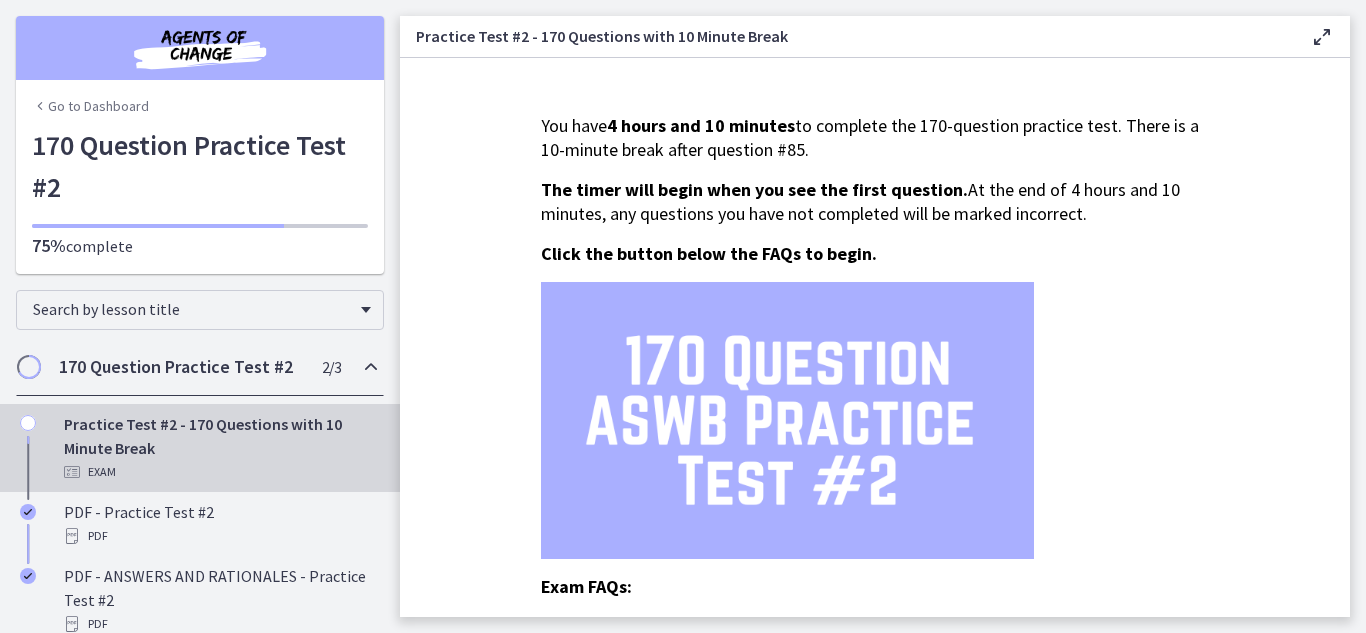 click on "170 Question Practice Test #2" at bounding box center [181, 367] 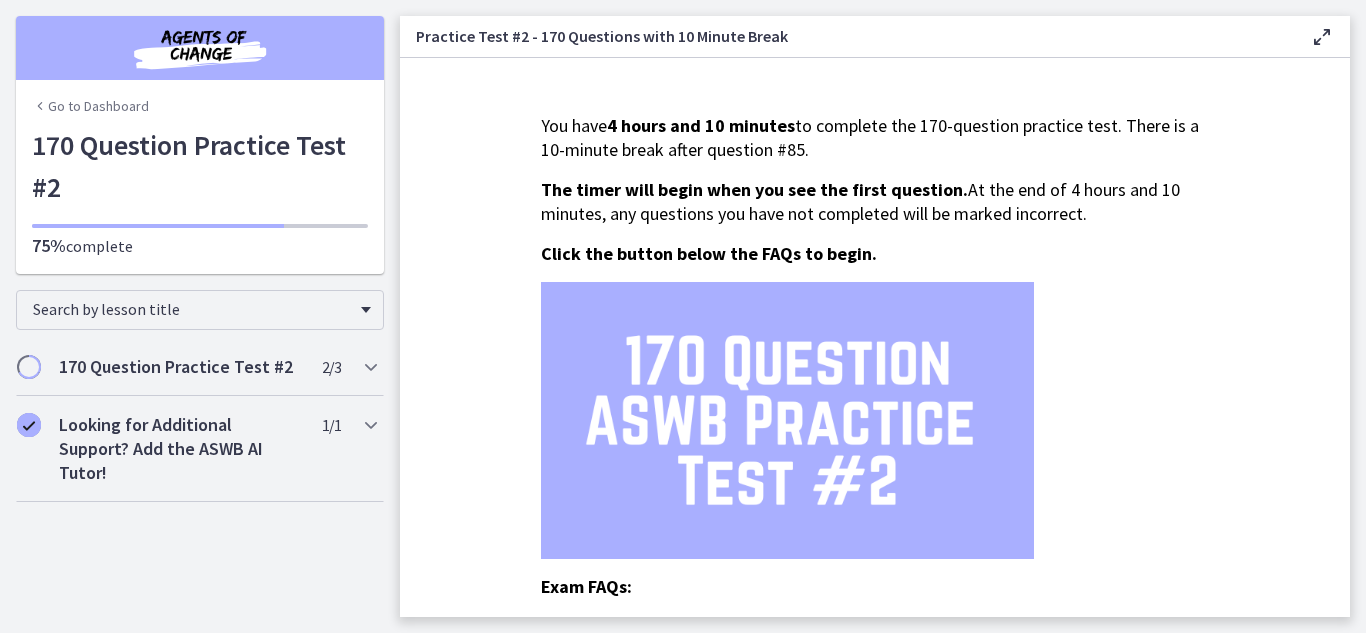 click on "170 Question Practice Test #2" at bounding box center (200, 166) 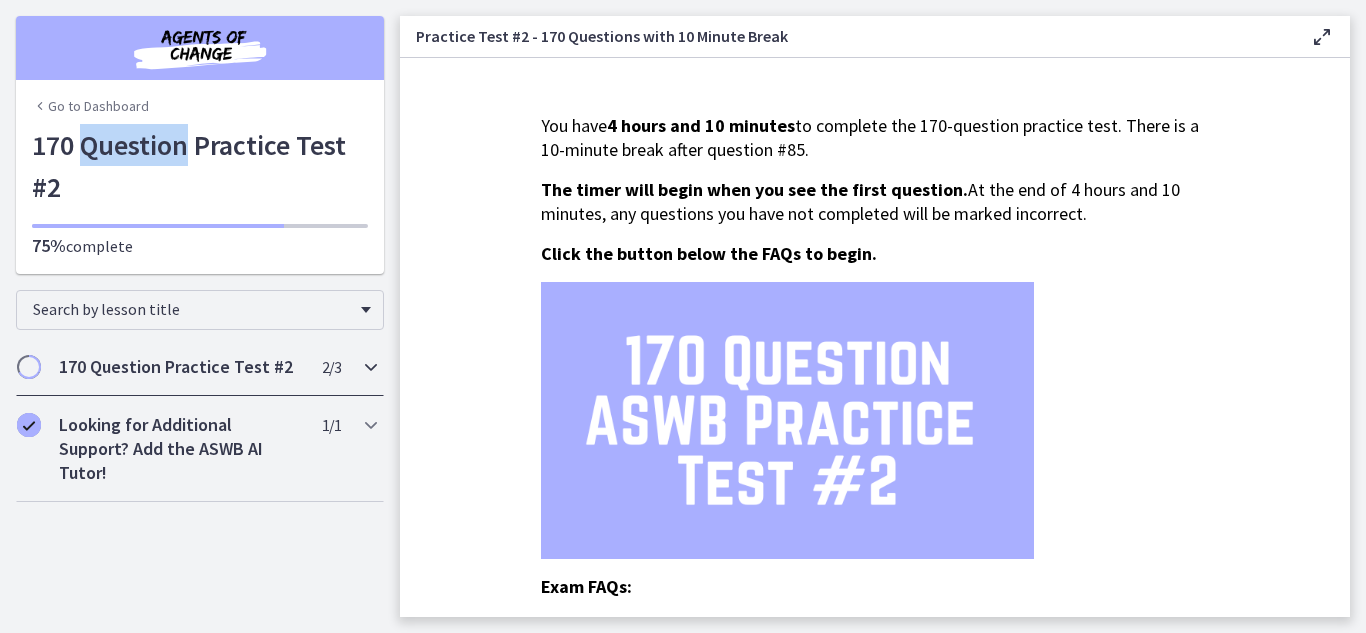 click on "170 Question Practice Test #2" at bounding box center (181, 367) 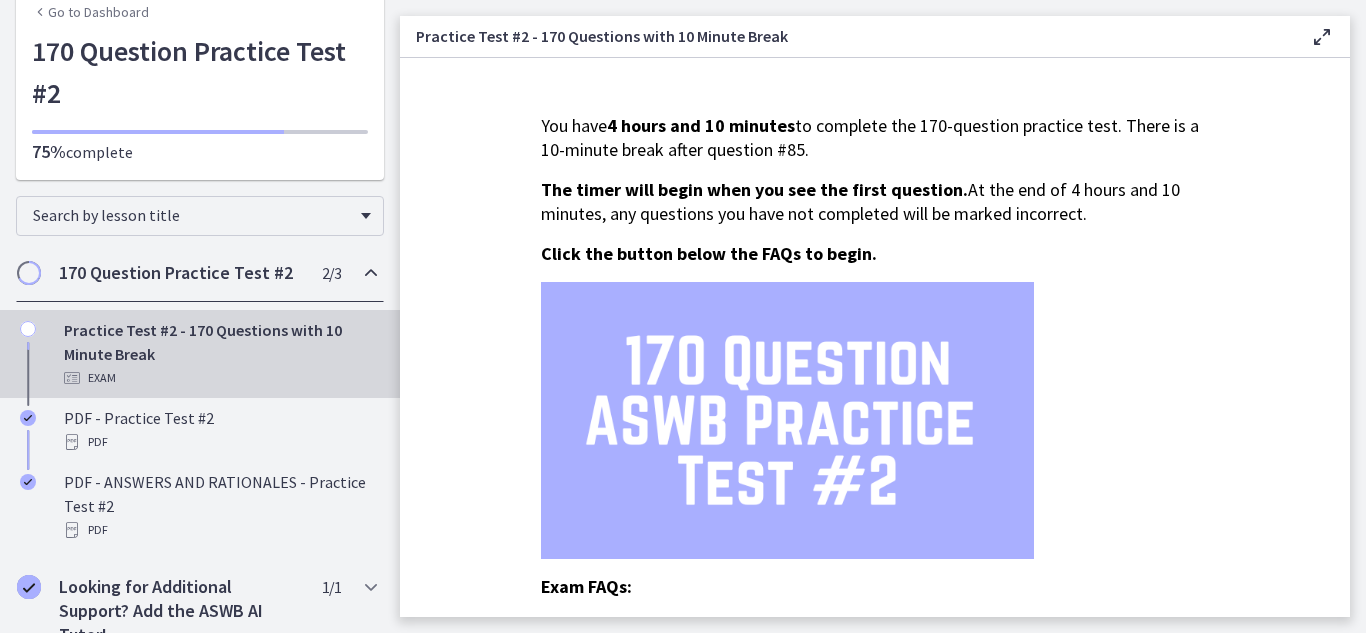 scroll, scrollTop: 125, scrollLeft: 0, axis: vertical 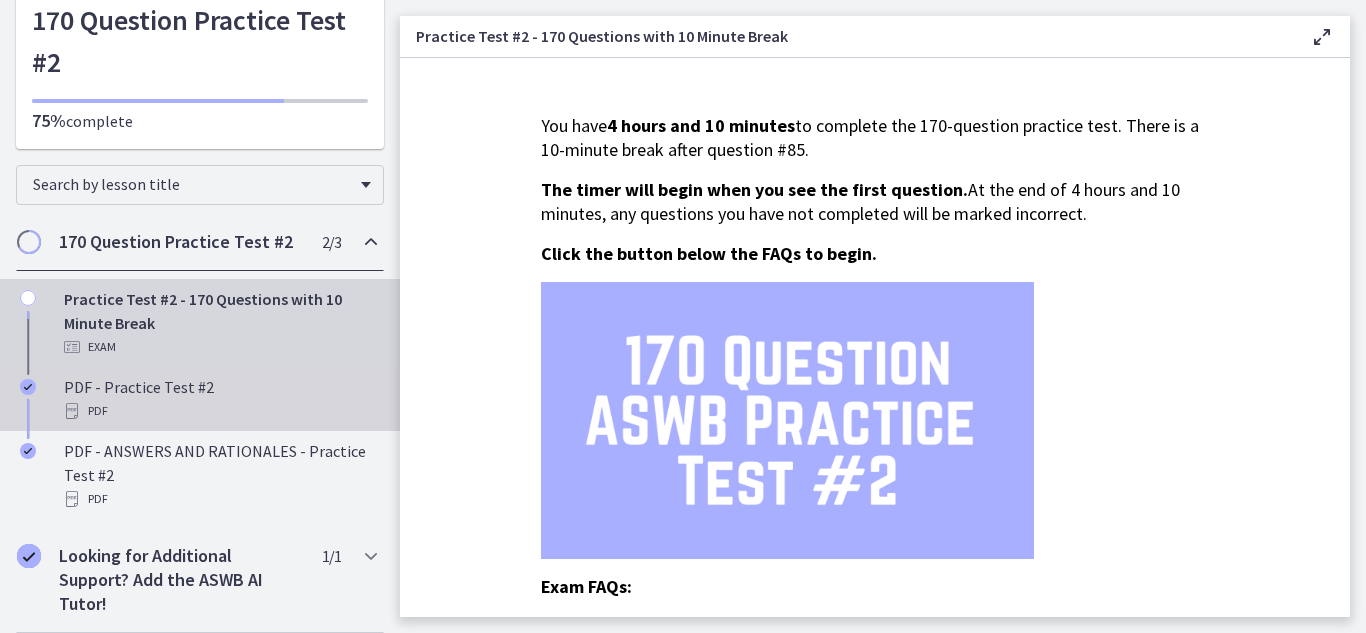 click on "PDF" at bounding box center [220, 411] 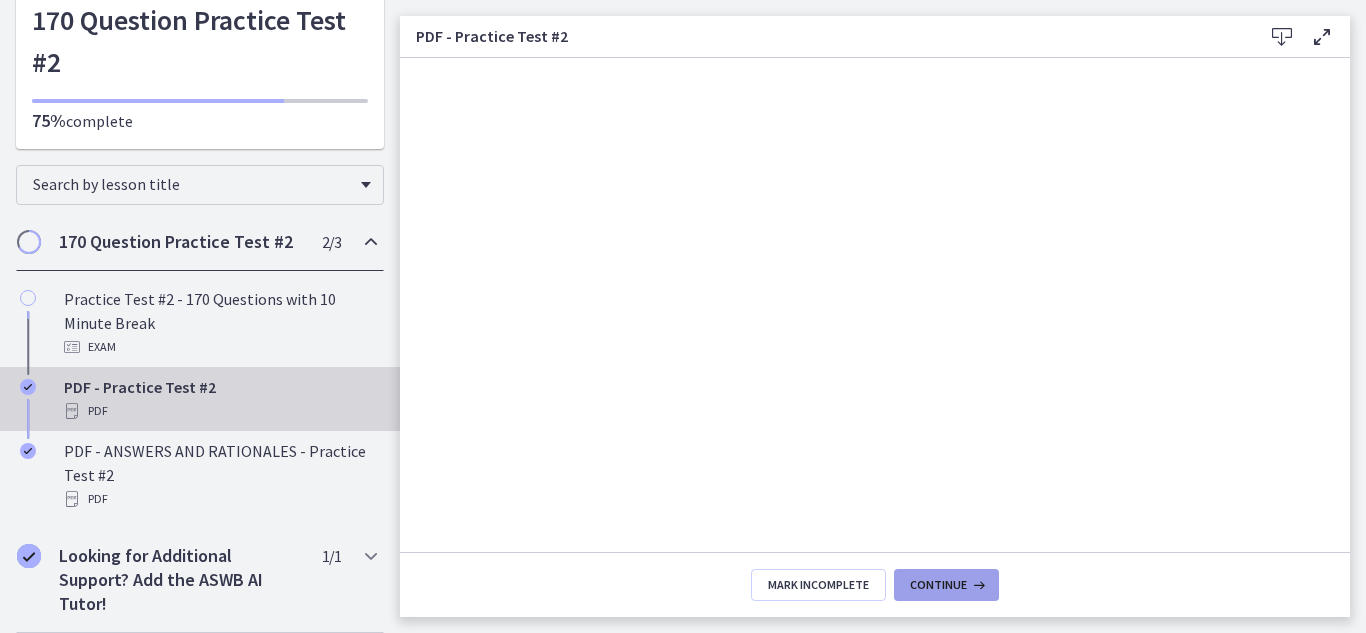 click at bounding box center (977, 585) 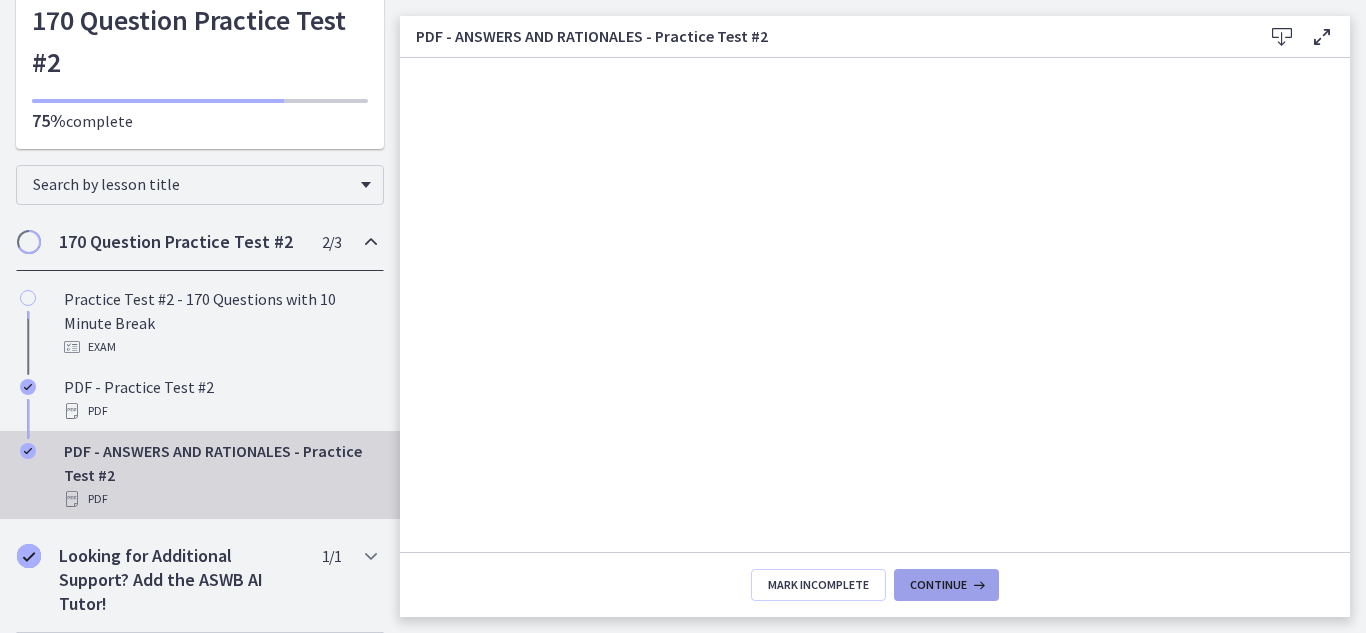 click on "Continue" at bounding box center [946, 585] 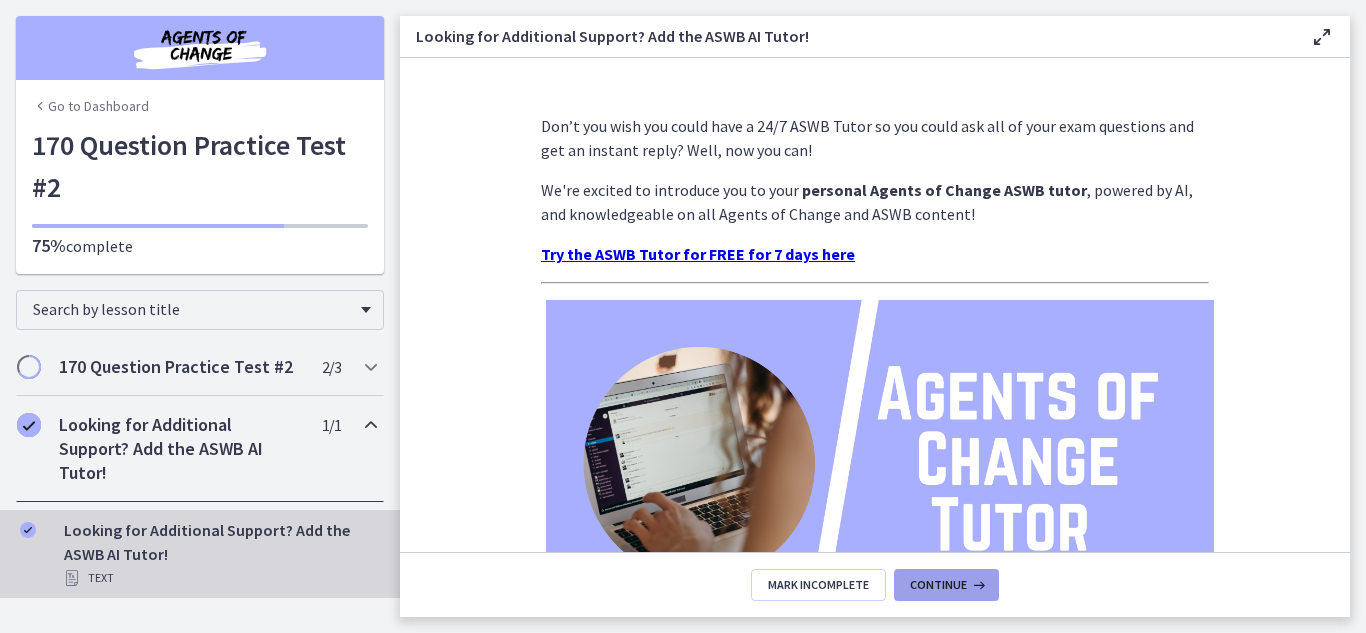 scroll, scrollTop: 0, scrollLeft: 0, axis: both 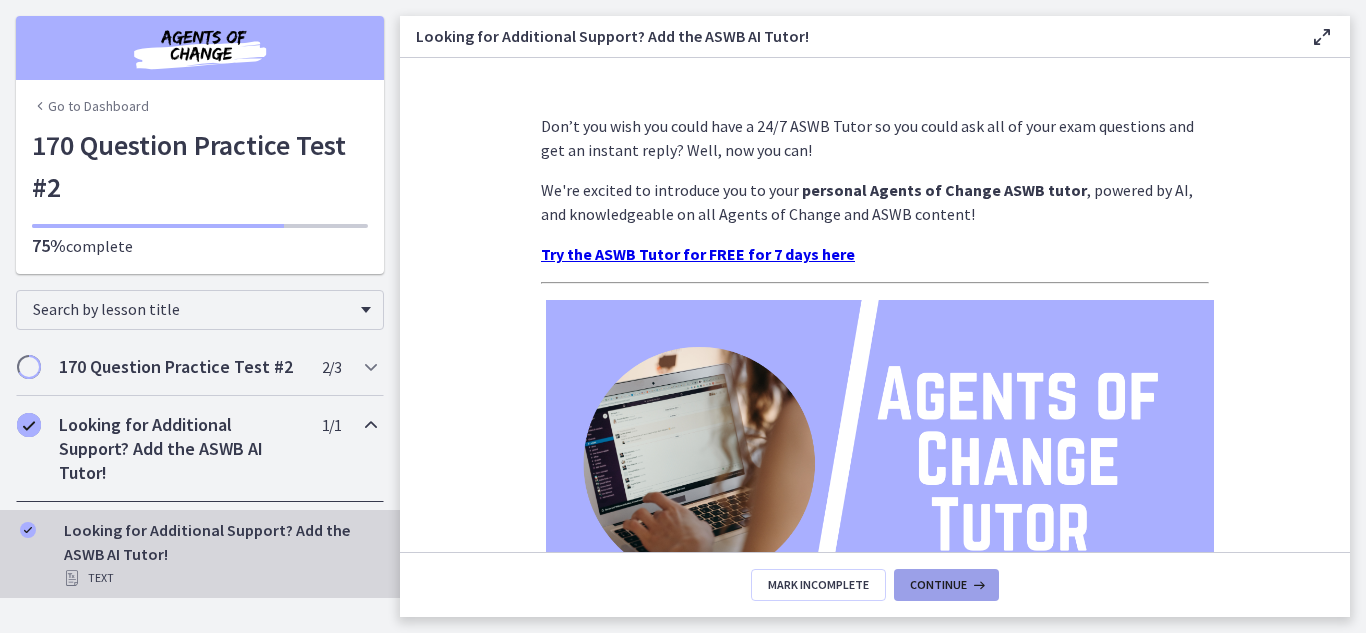 click on "Continue" at bounding box center [946, 585] 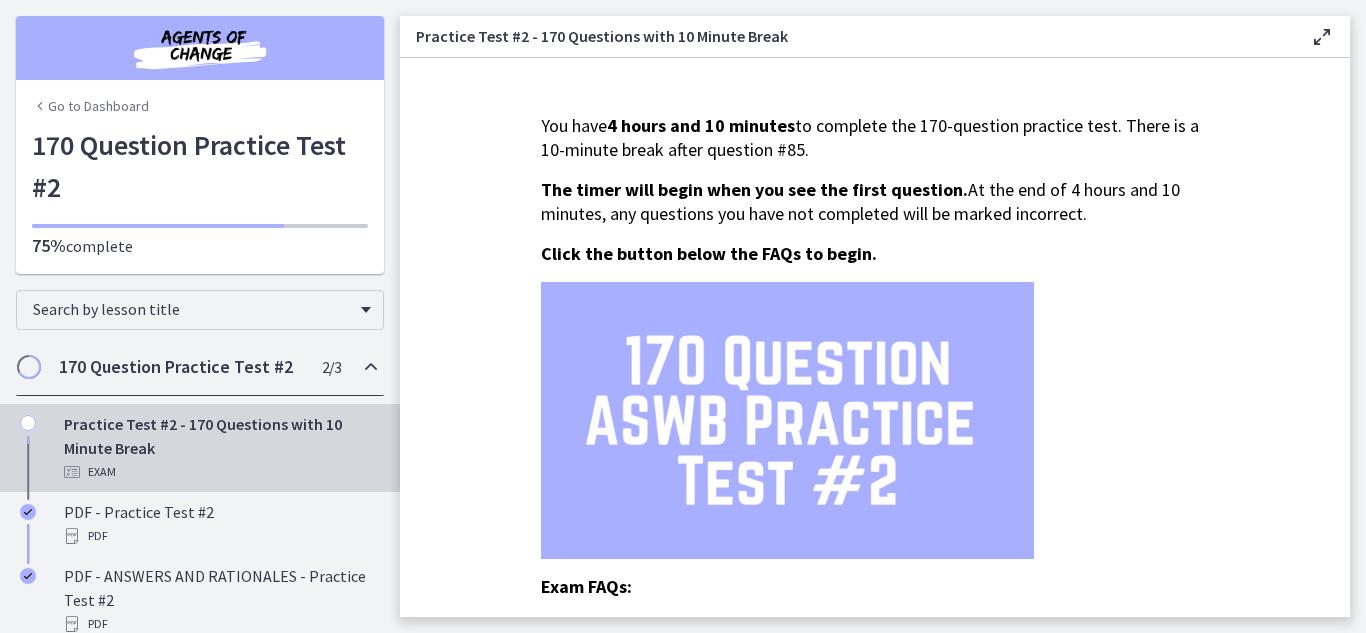 drag, startPoint x: 1365, startPoint y: 139, endPoint x: 1365, endPoint y: 200, distance: 61 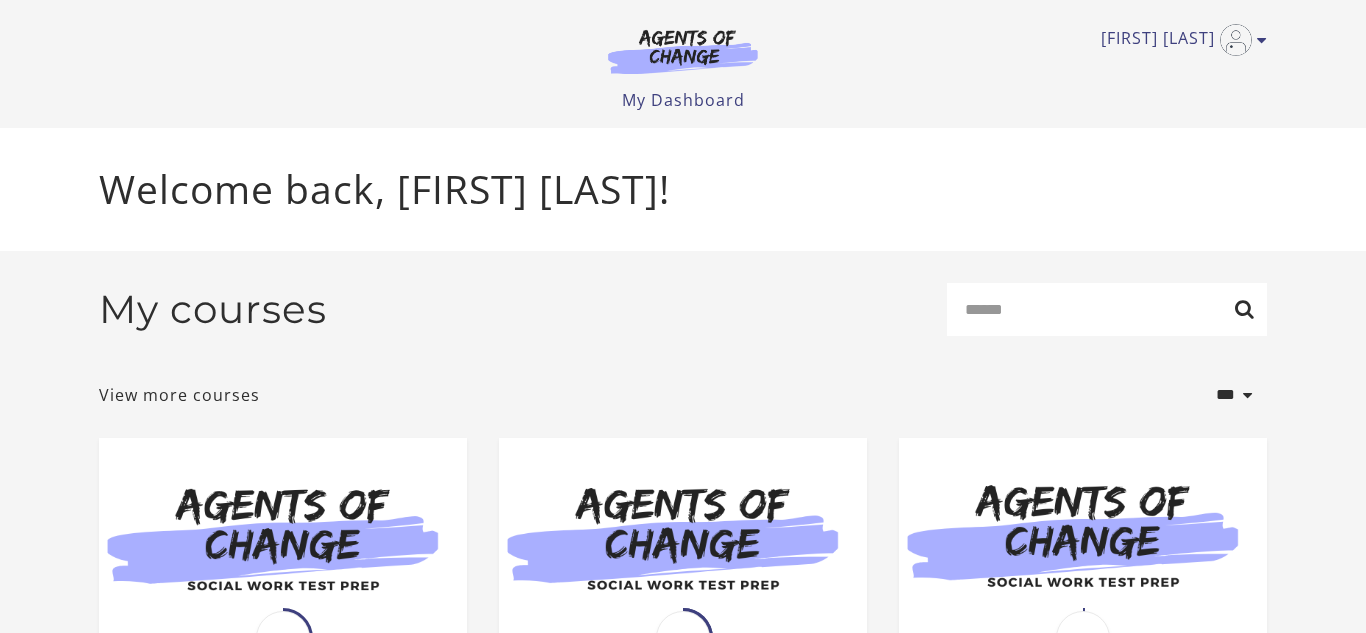 scroll, scrollTop: 0, scrollLeft: 0, axis: both 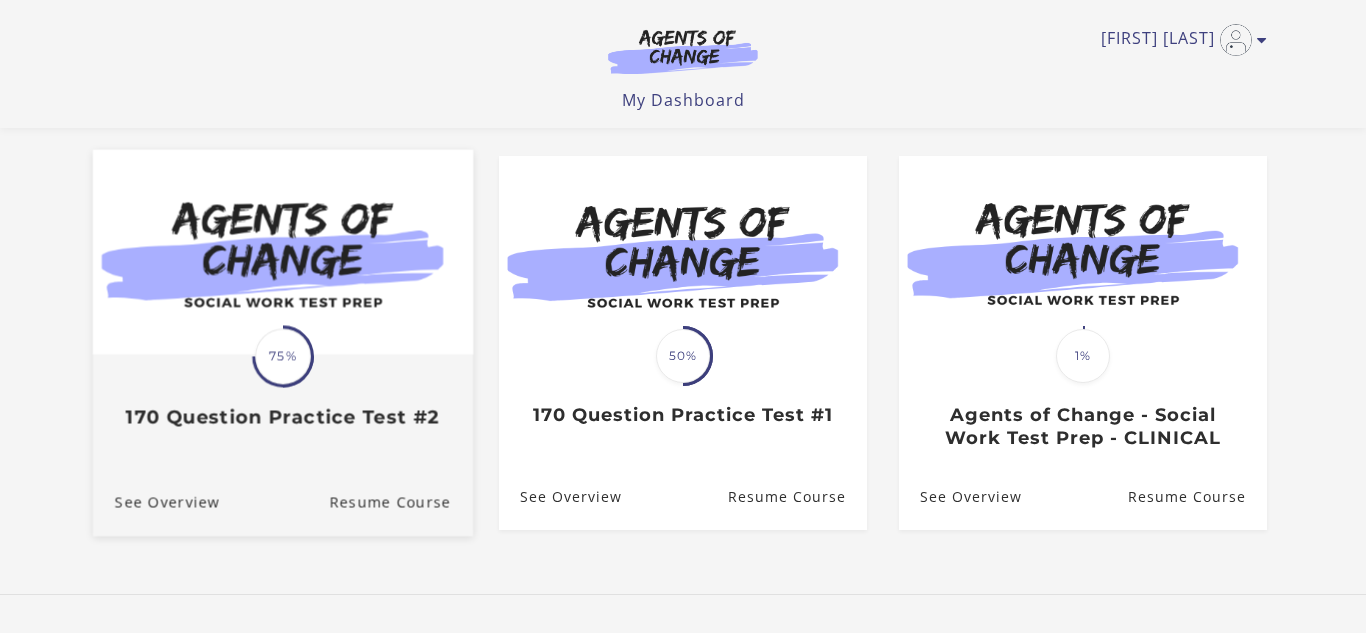 click on "Translation missing: en.liquid.partials.dashboard_course_card.progress_description: 75%
75%
170 Question Practice Test #2" at bounding box center [283, 392] 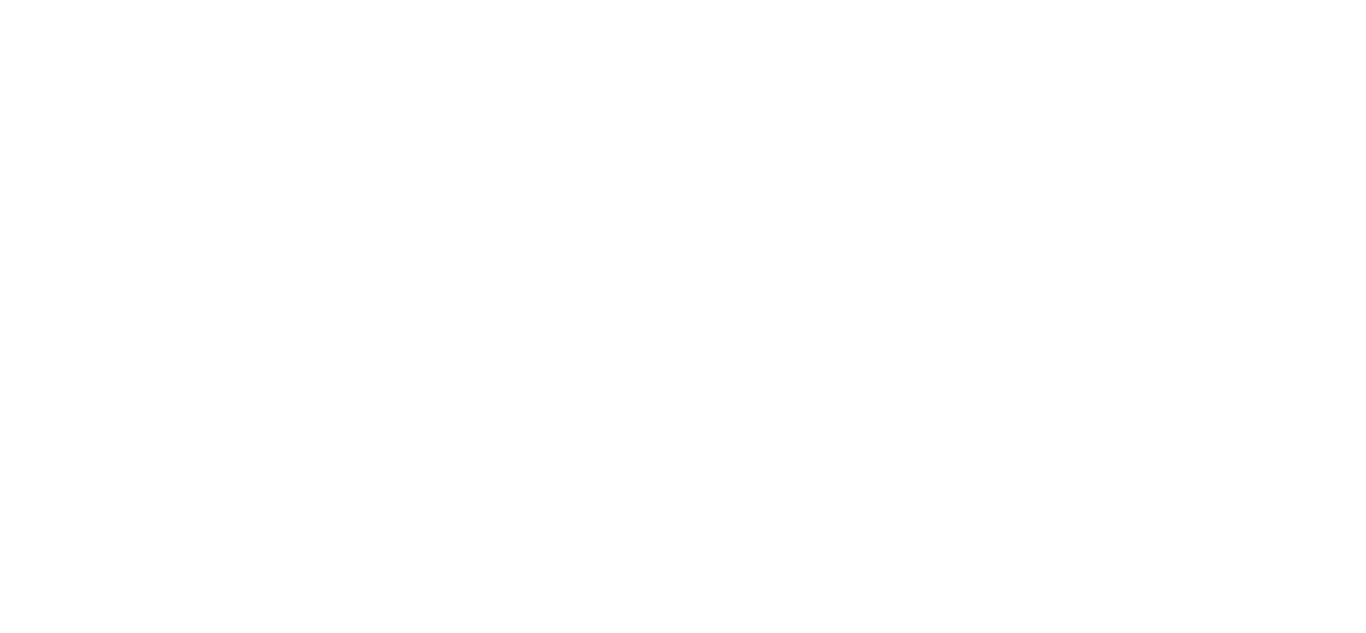 scroll, scrollTop: 0, scrollLeft: 0, axis: both 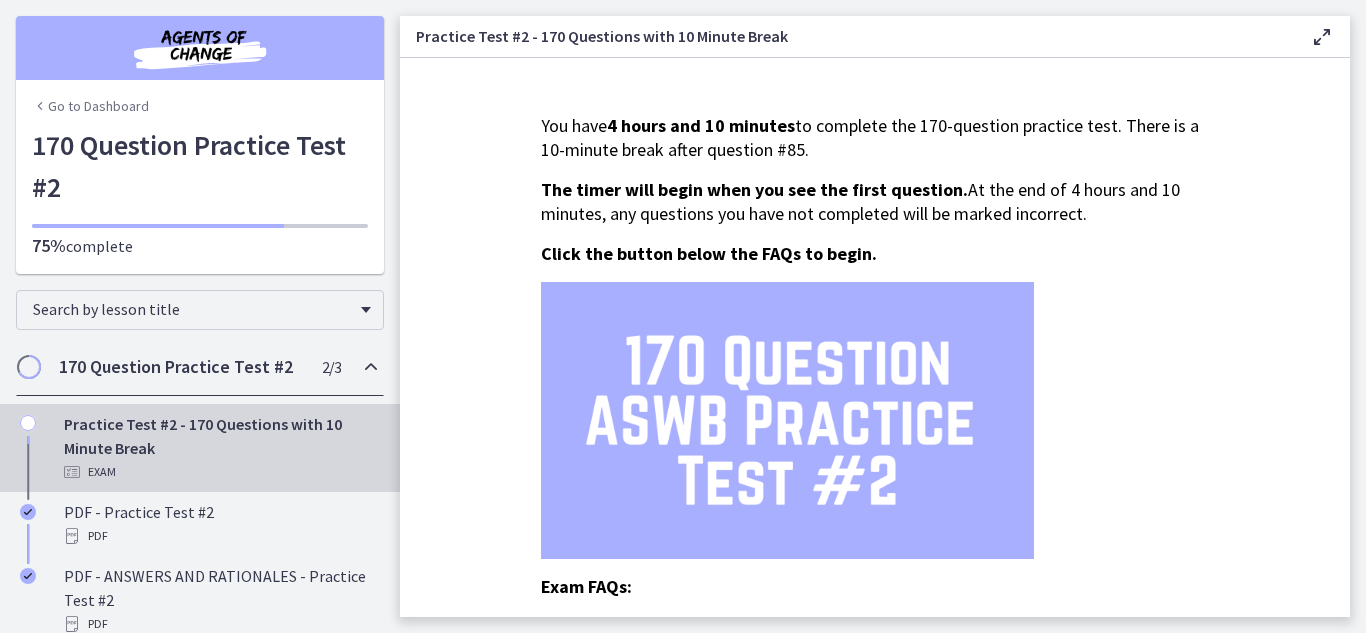 drag, startPoint x: 1365, startPoint y: 162, endPoint x: 1364, endPoint y: 238, distance: 76.00658 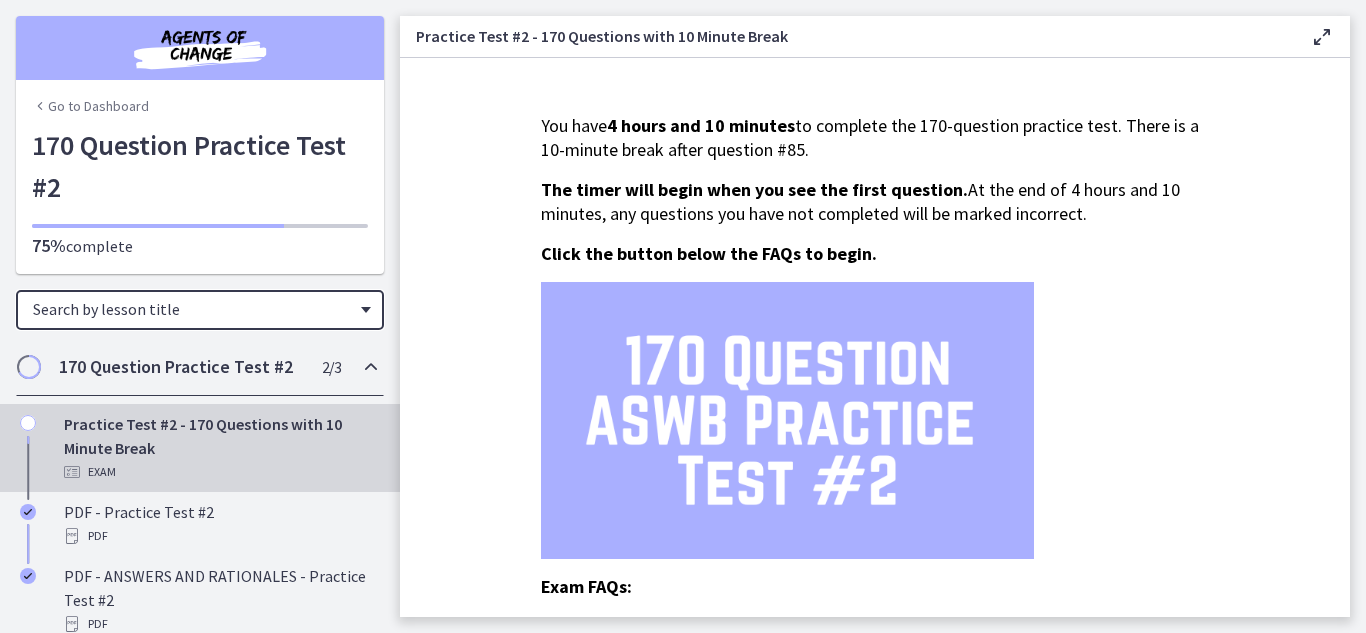 click on "Search by lesson title" at bounding box center [200, 310] 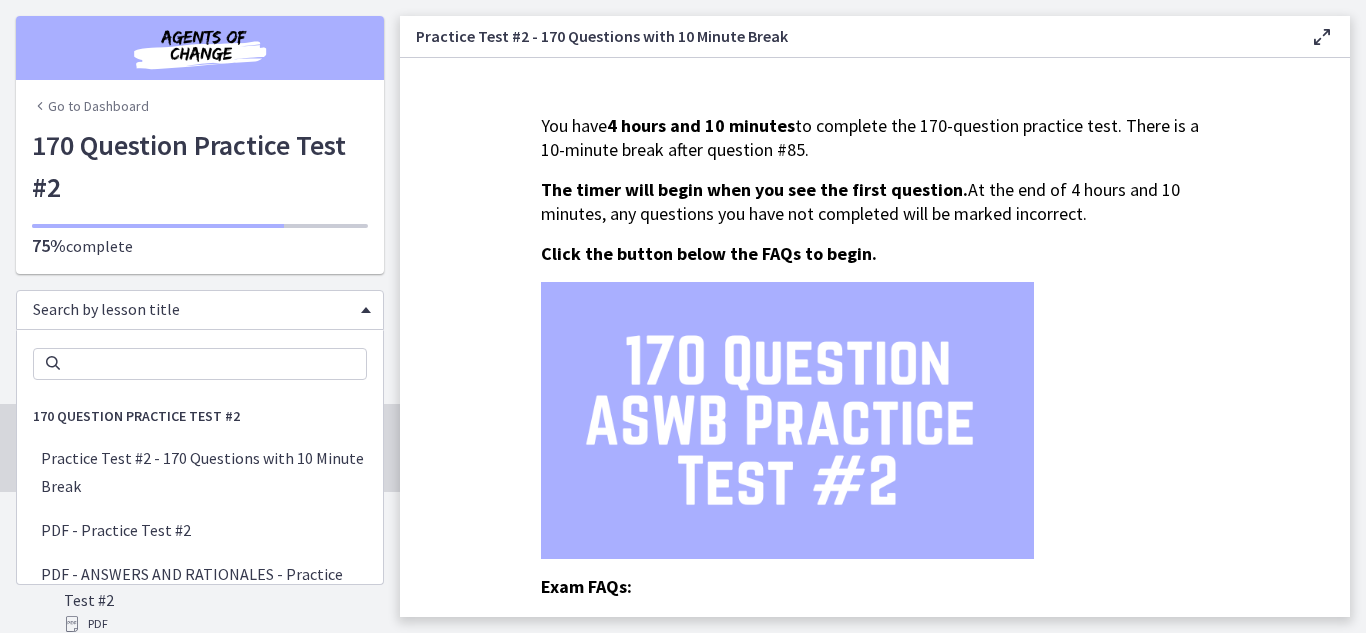 click on "Search by lesson title" at bounding box center (200, 310) 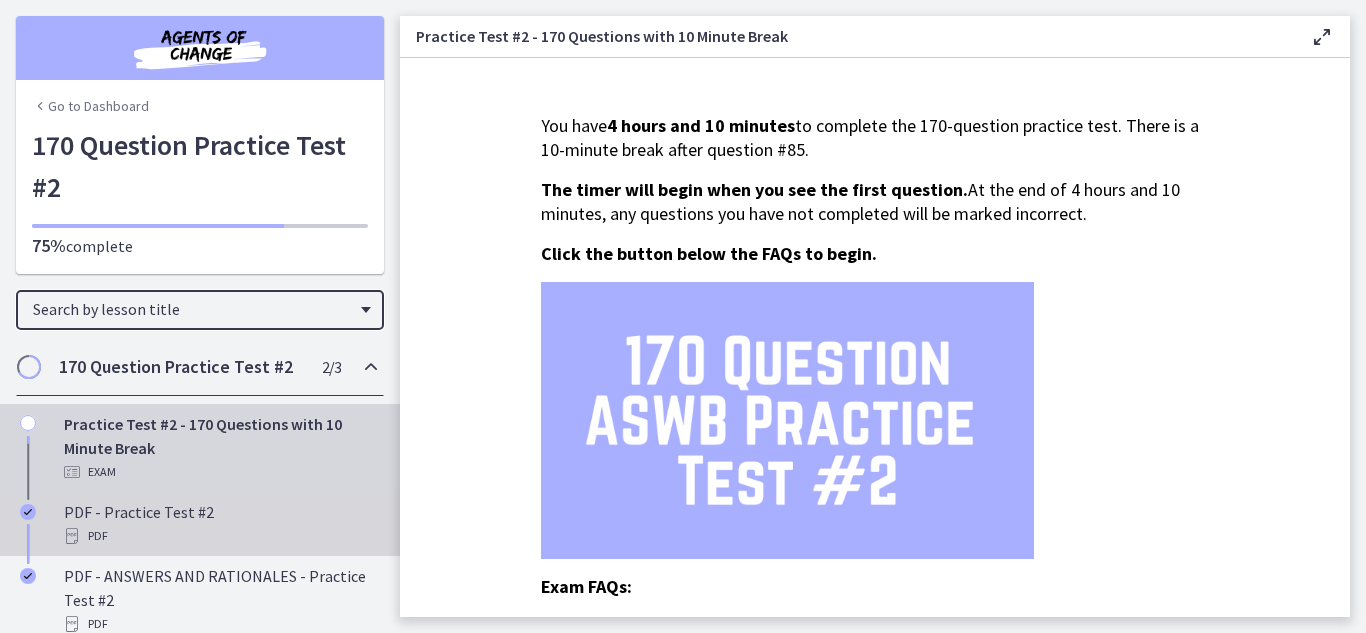 click on "PDF" at bounding box center (220, 536) 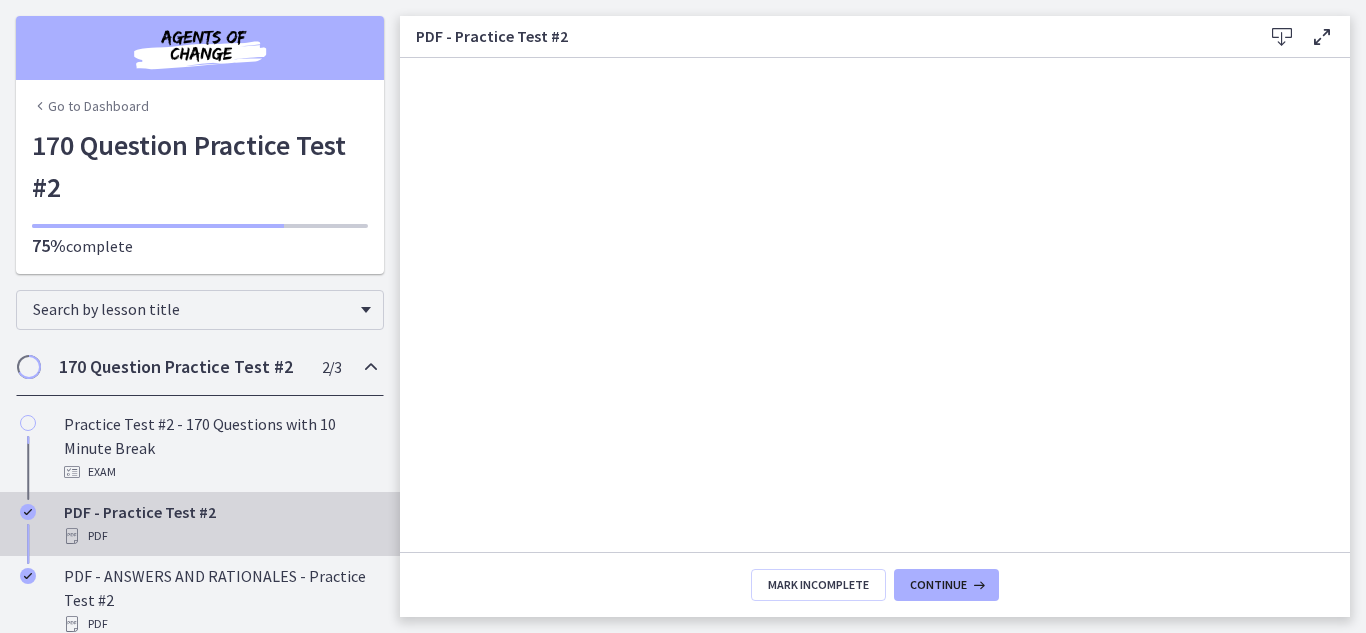 click on "PDF - Practice Test #2
Download
Enable fullscreen
Mark Incomplete
Continue" at bounding box center (883, 316) 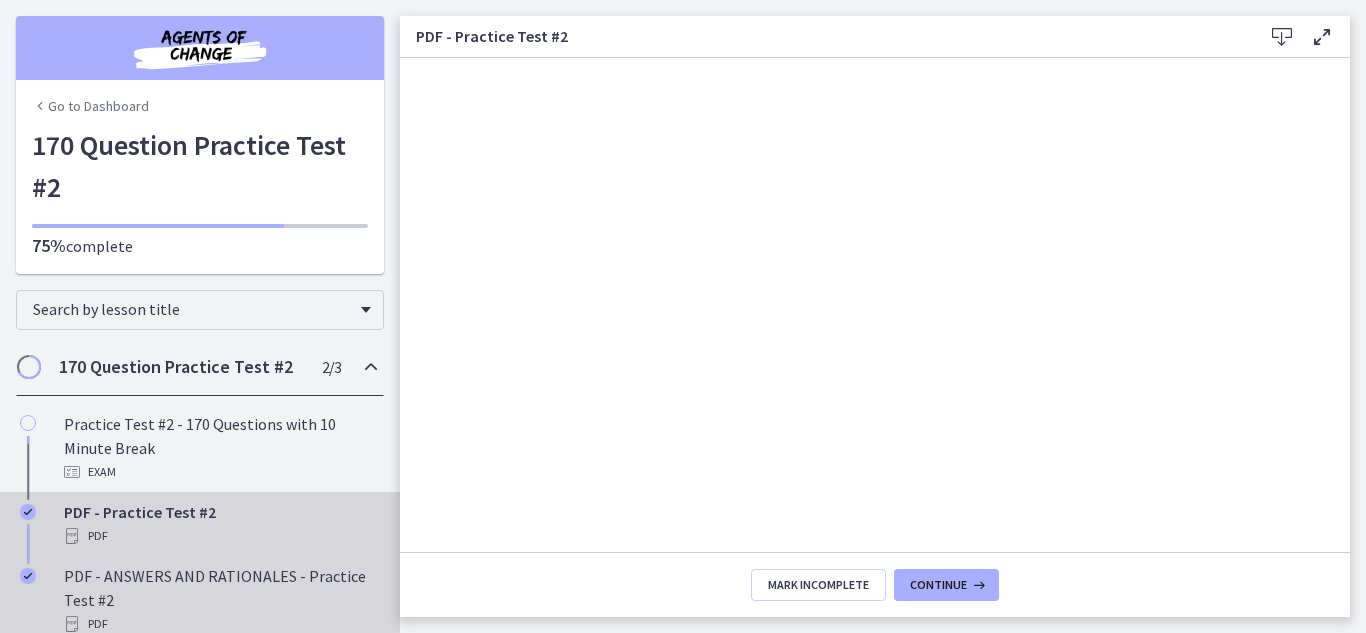 click on "PDF" at bounding box center (220, 624) 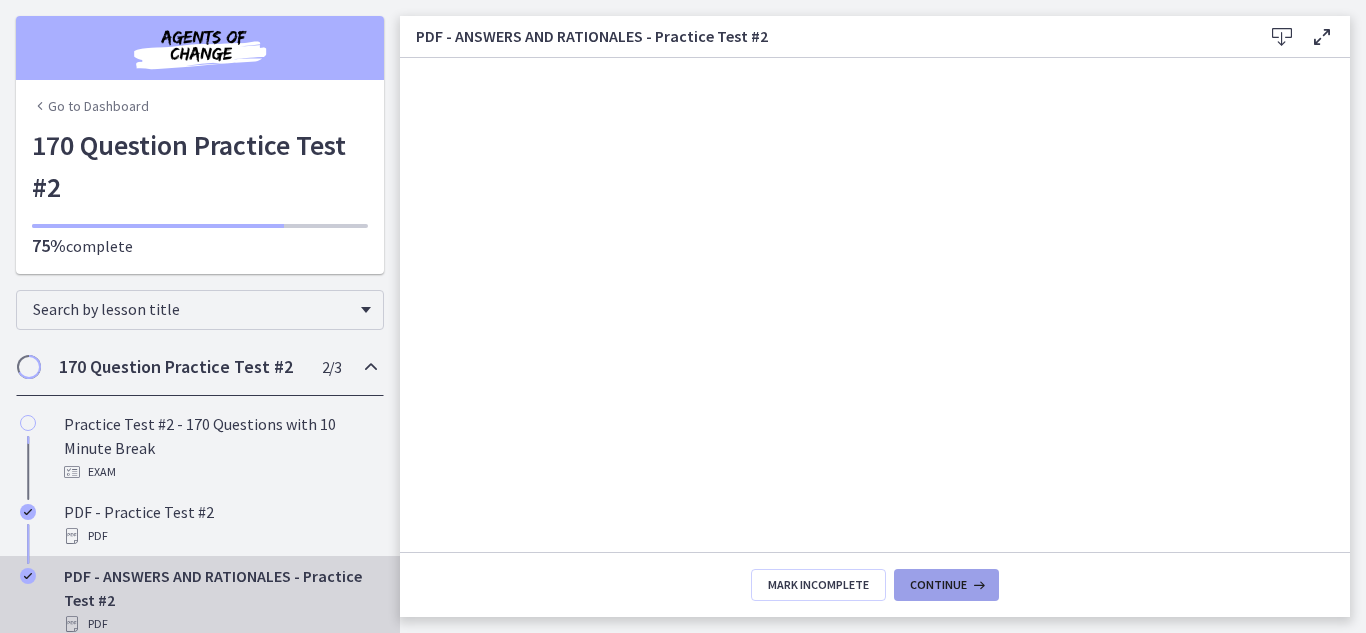 click on "Continue" at bounding box center (946, 585) 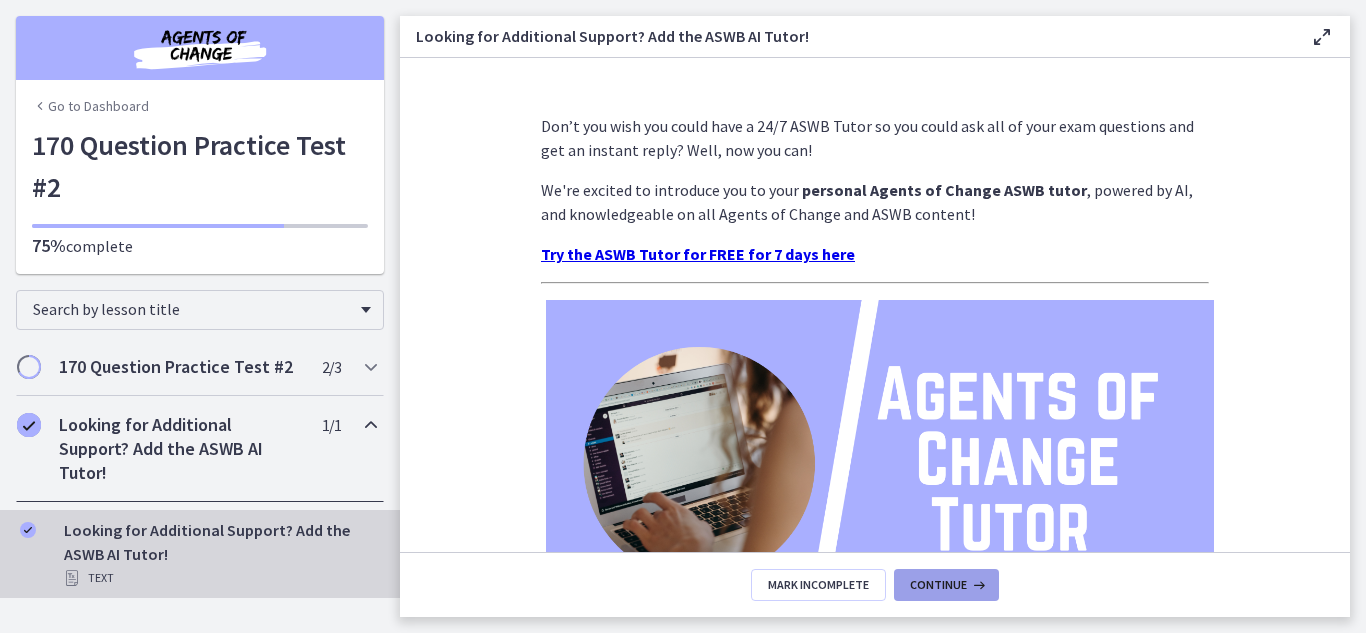 click on "Continue" at bounding box center [938, 585] 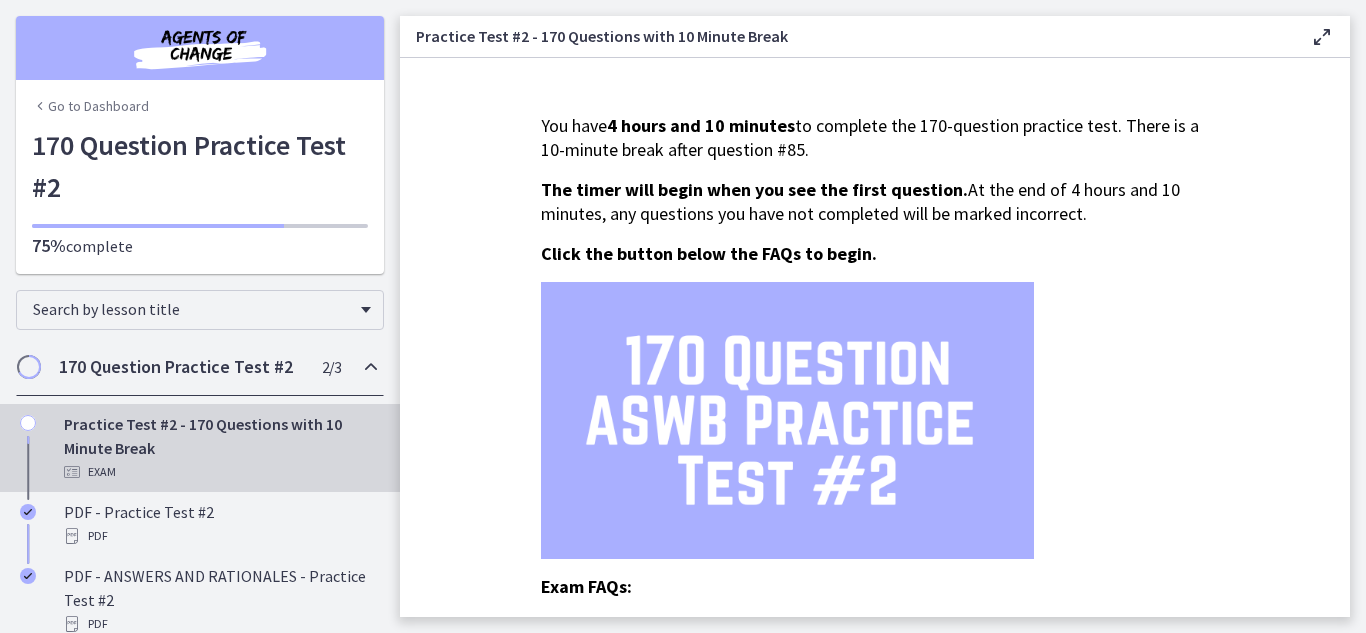 click on "Go to Dashboard" at bounding box center [90, 106] 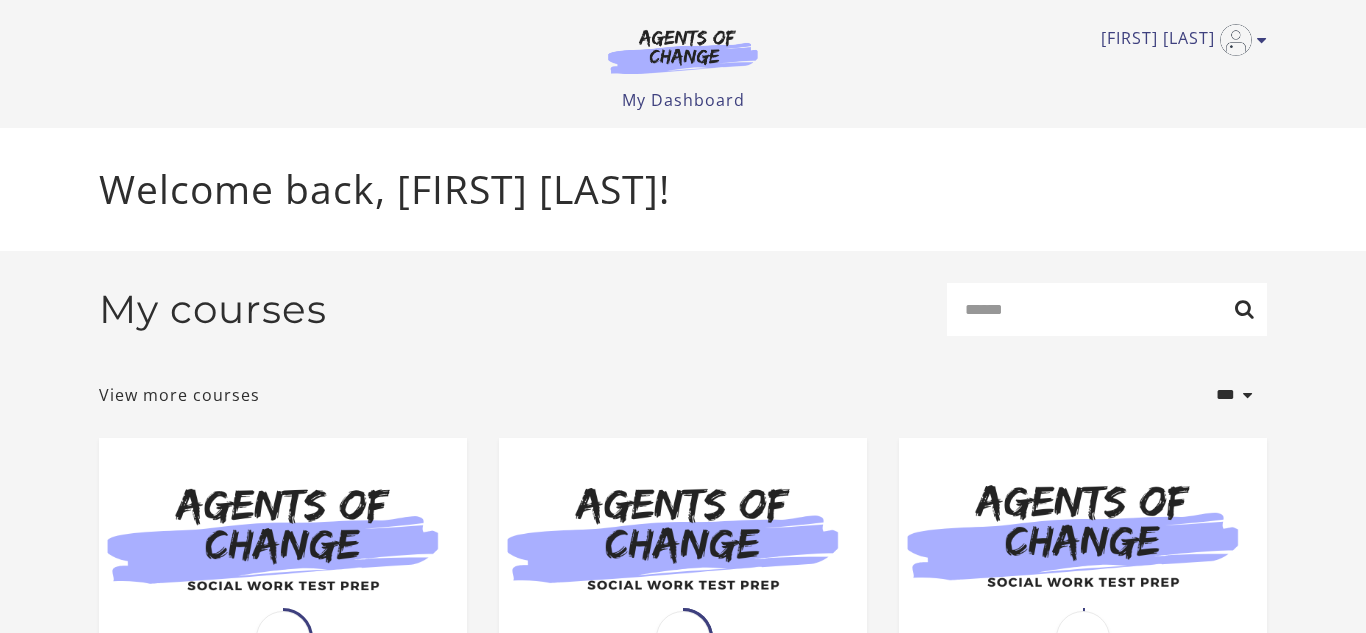 scroll, scrollTop: 0, scrollLeft: 0, axis: both 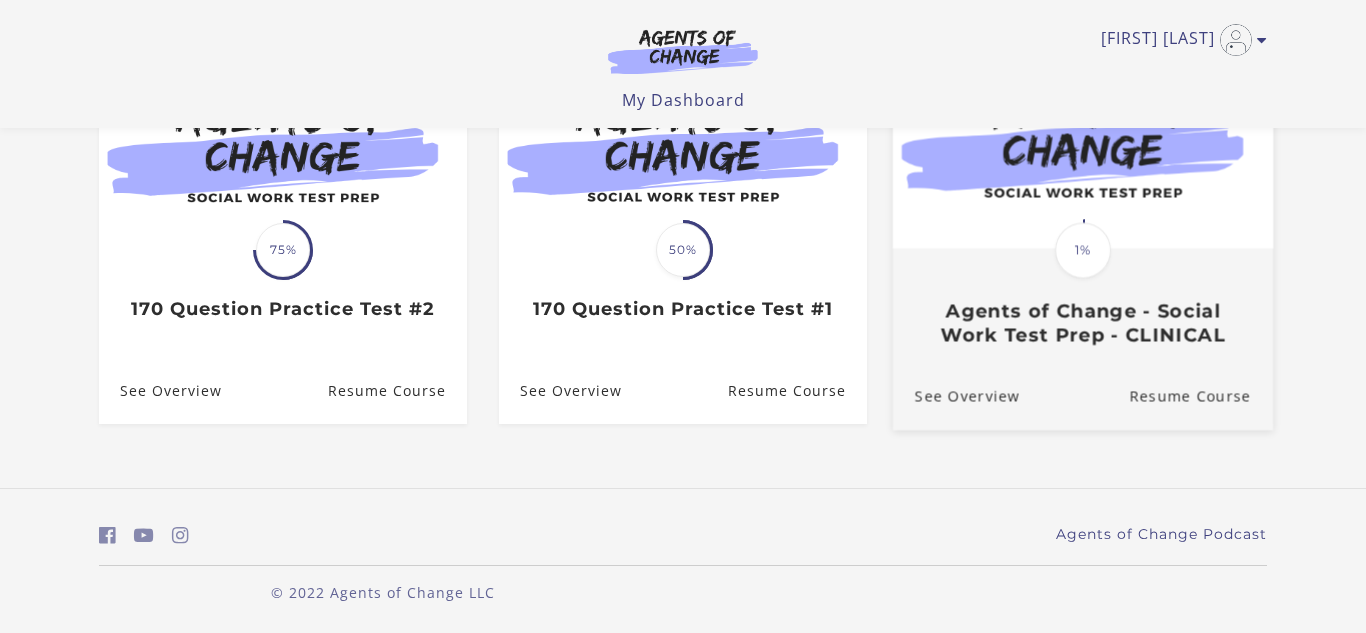 click at bounding box center [1083, 145] 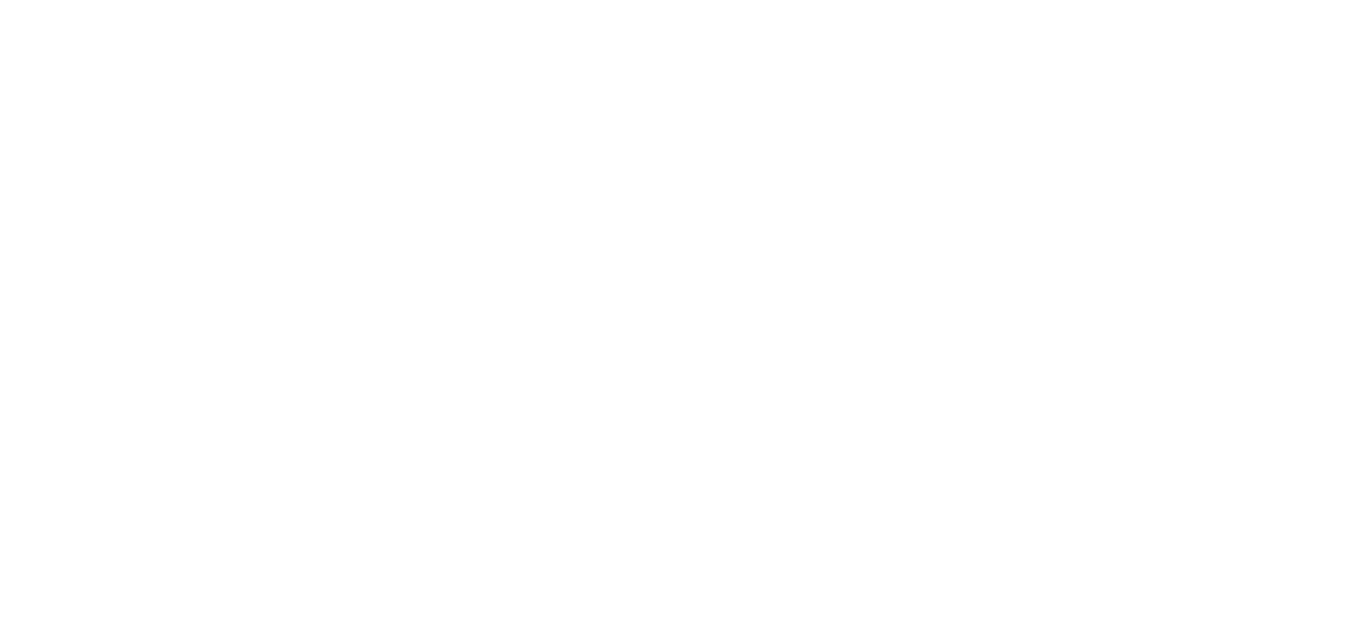 scroll, scrollTop: 0, scrollLeft: 0, axis: both 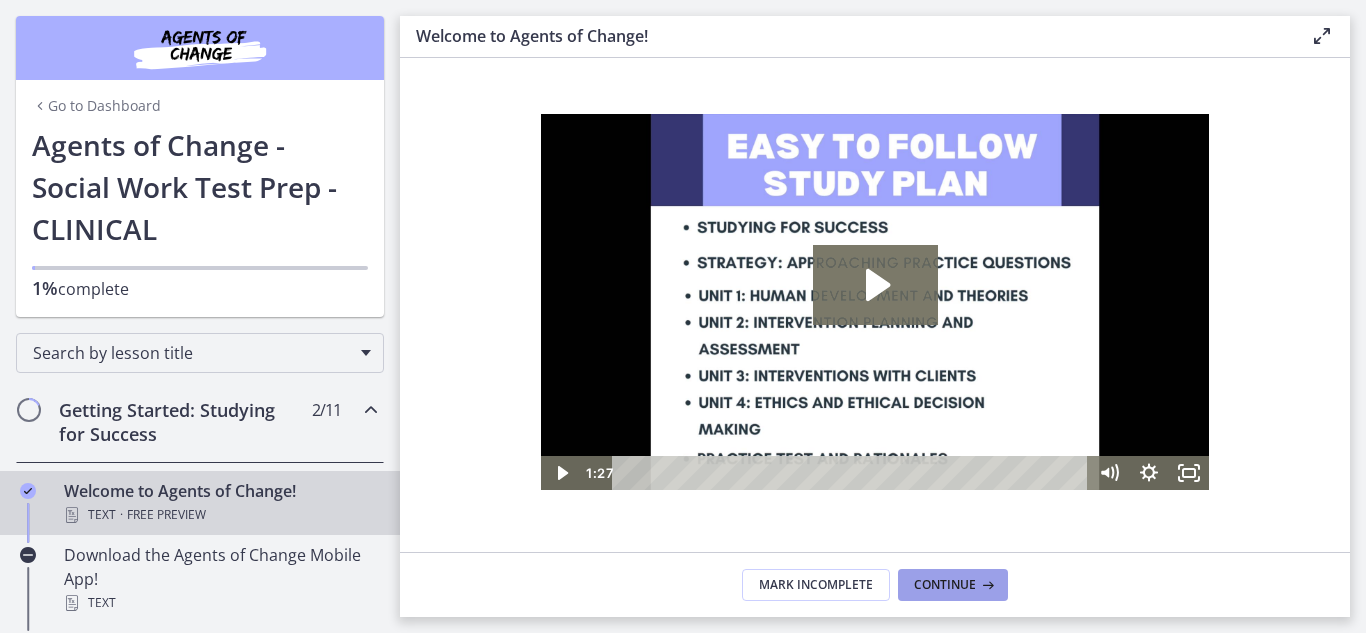 click at bounding box center [986, 585] 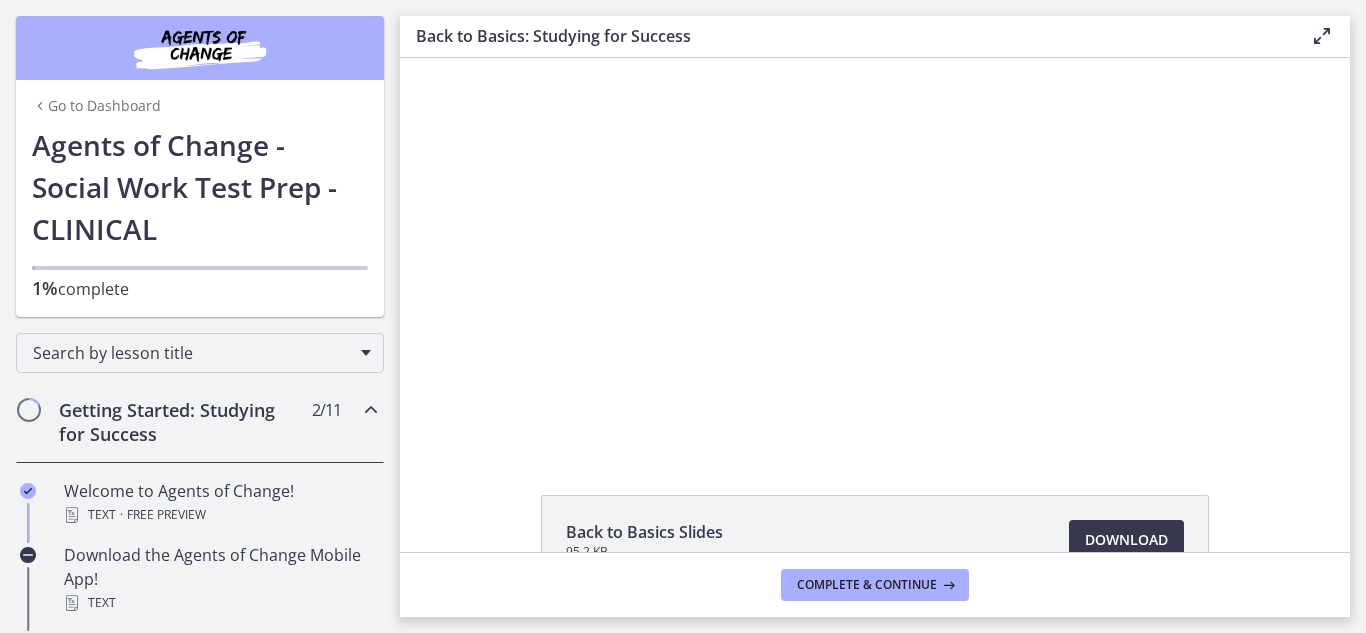 scroll, scrollTop: 0, scrollLeft: 0, axis: both 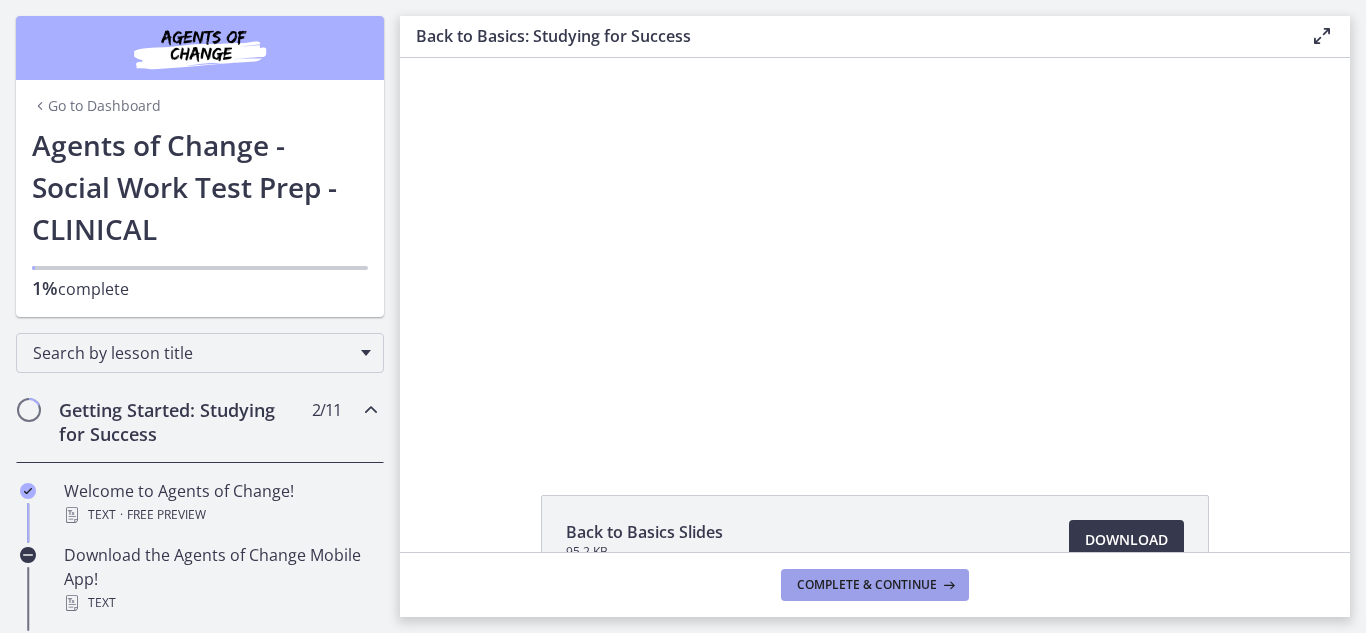 click on "Complete & continue" at bounding box center (875, 585) 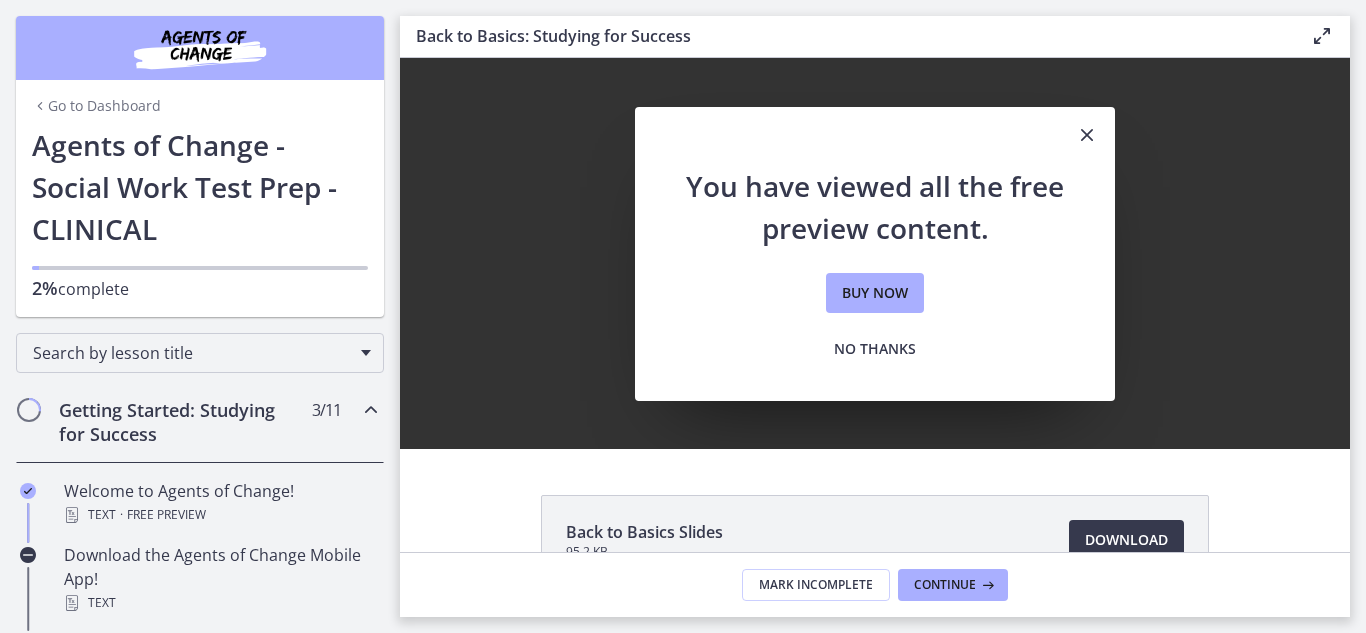 click at bounding box center (1087, 135) 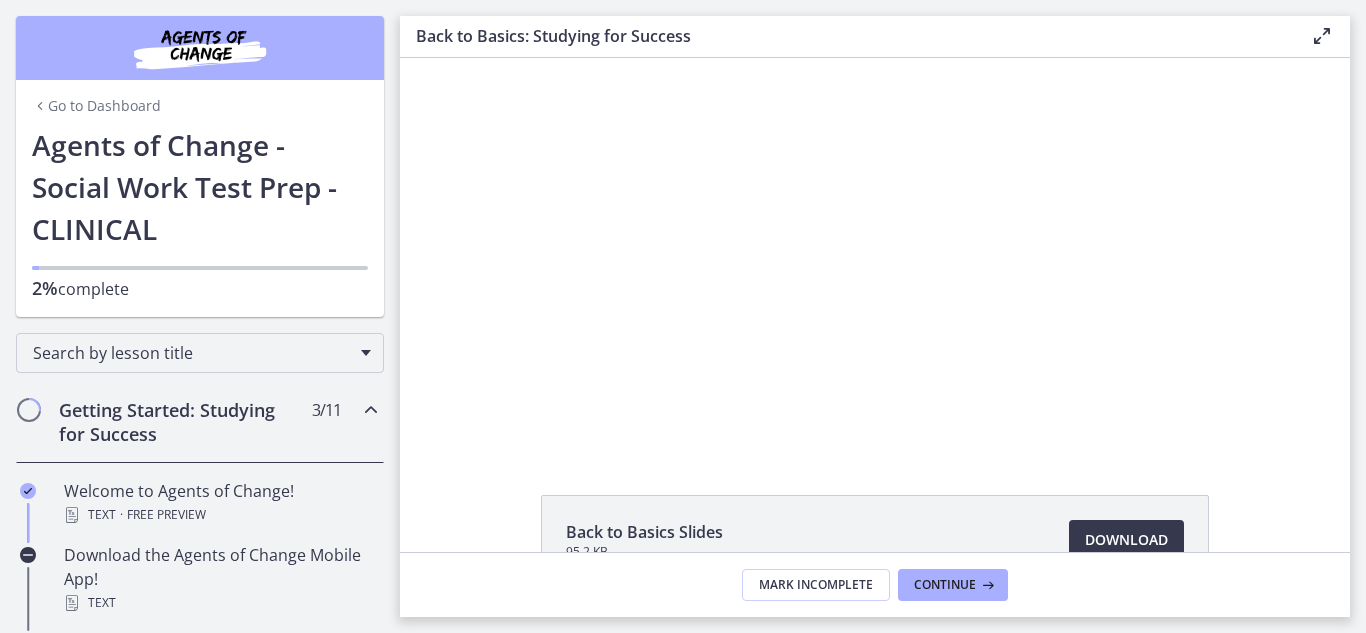 click on "Getting Started: Studying for Success
3  /  11
Completed" at bounding box center [200, 422] 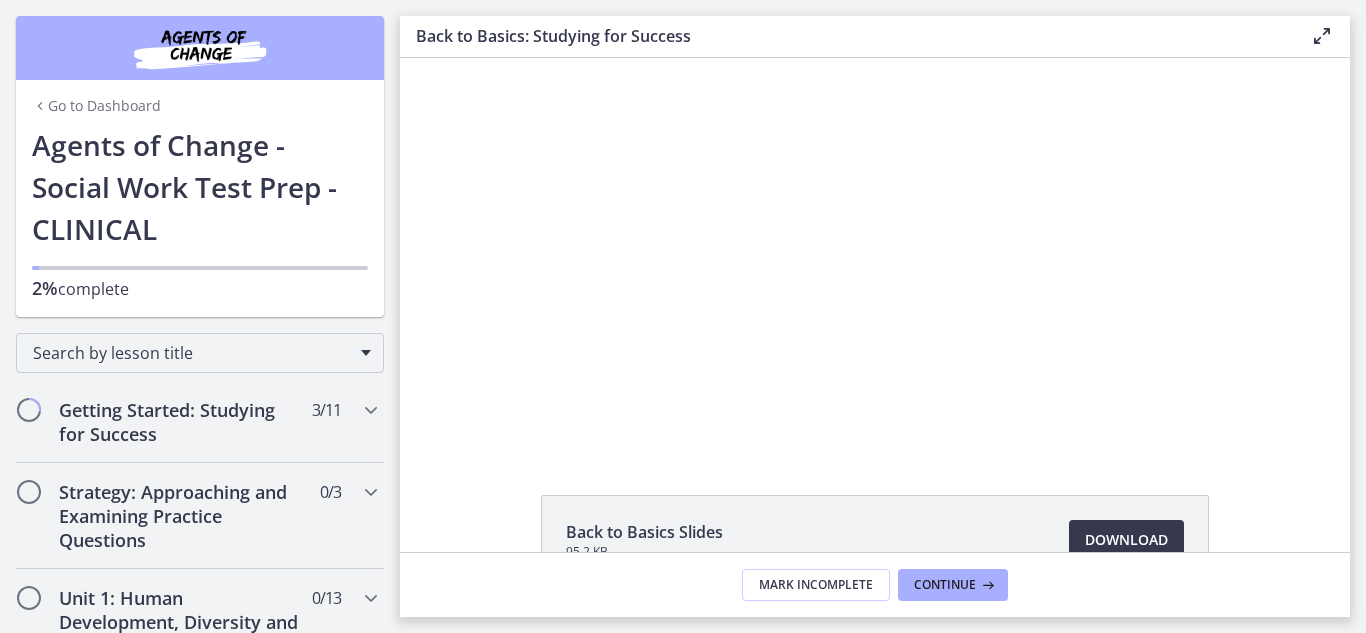 click on "Go to Dashboard" at bounding box center [96, 106] 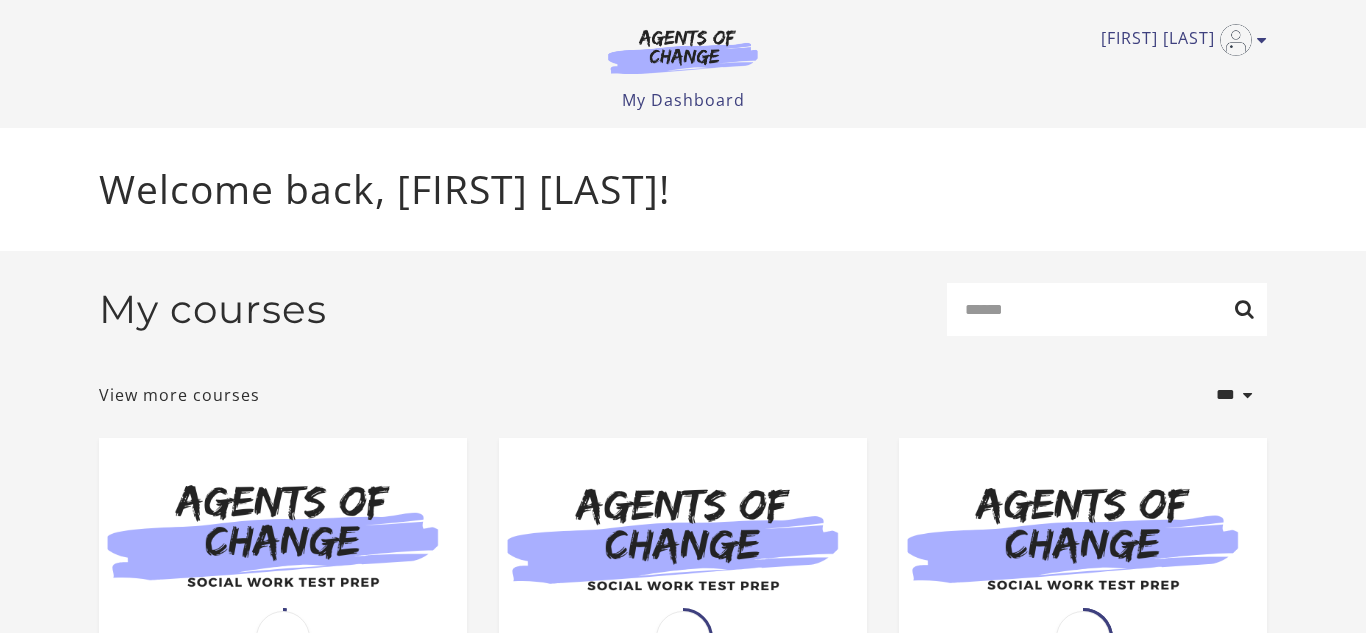 scroll, scrollTop: 0, scrollLeft: 0, axis: both 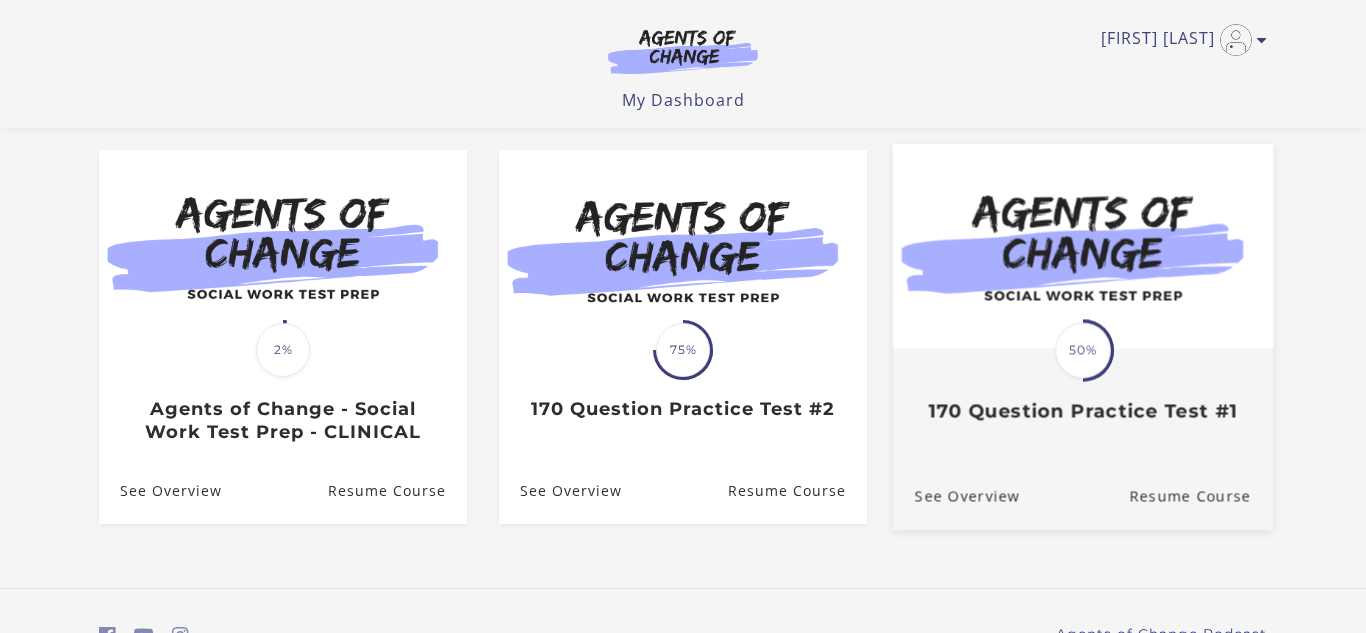 click at bounding box center [1083, 245] 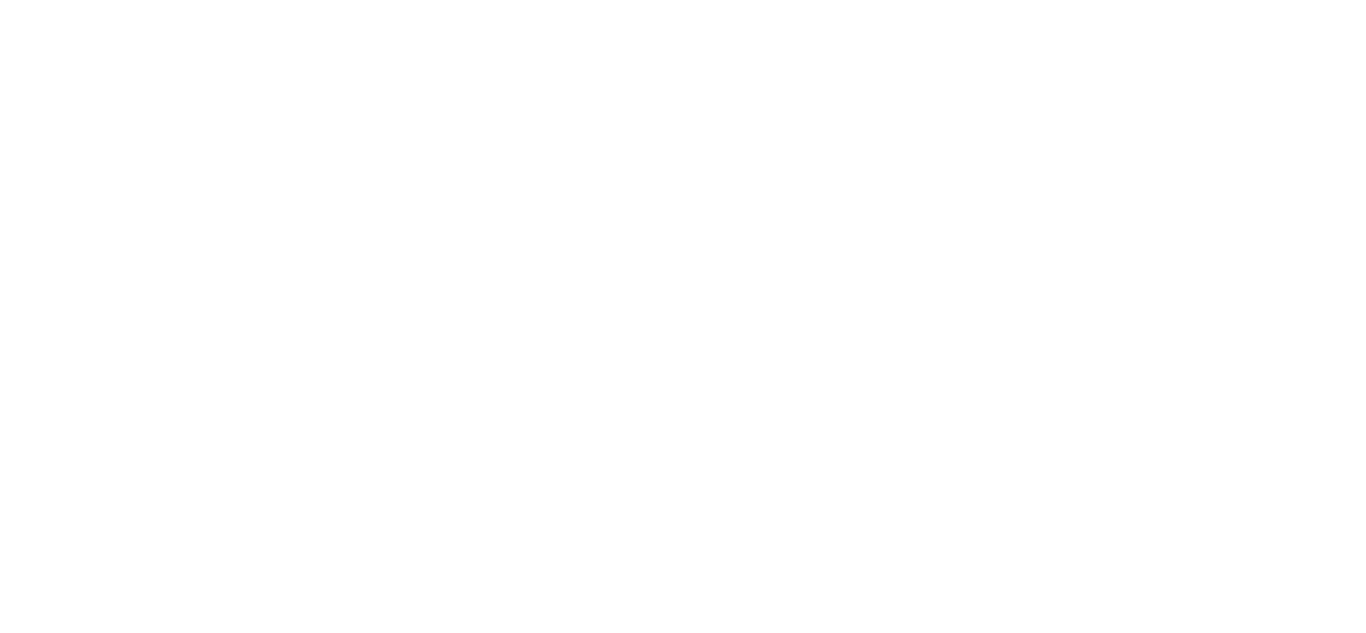 scroll, scrollTop: 0, scrollLeft: 0, axis: both 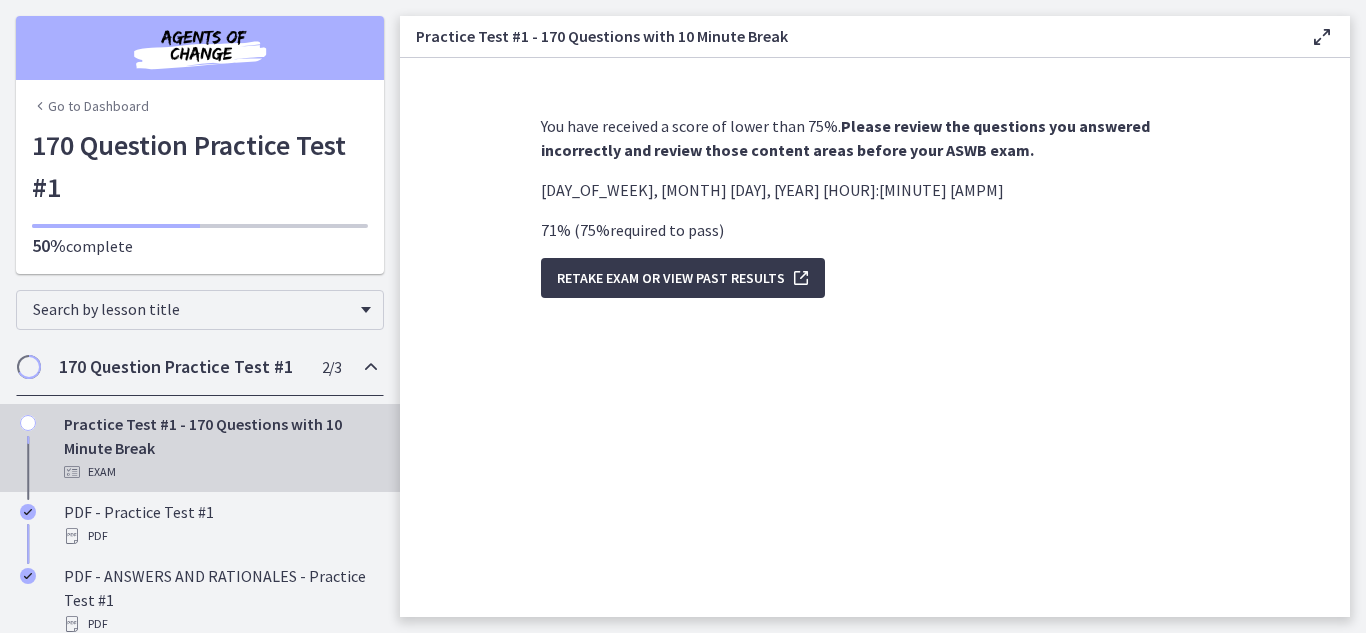 click on "Go to Dashboard" at bounding box center (90, 106) 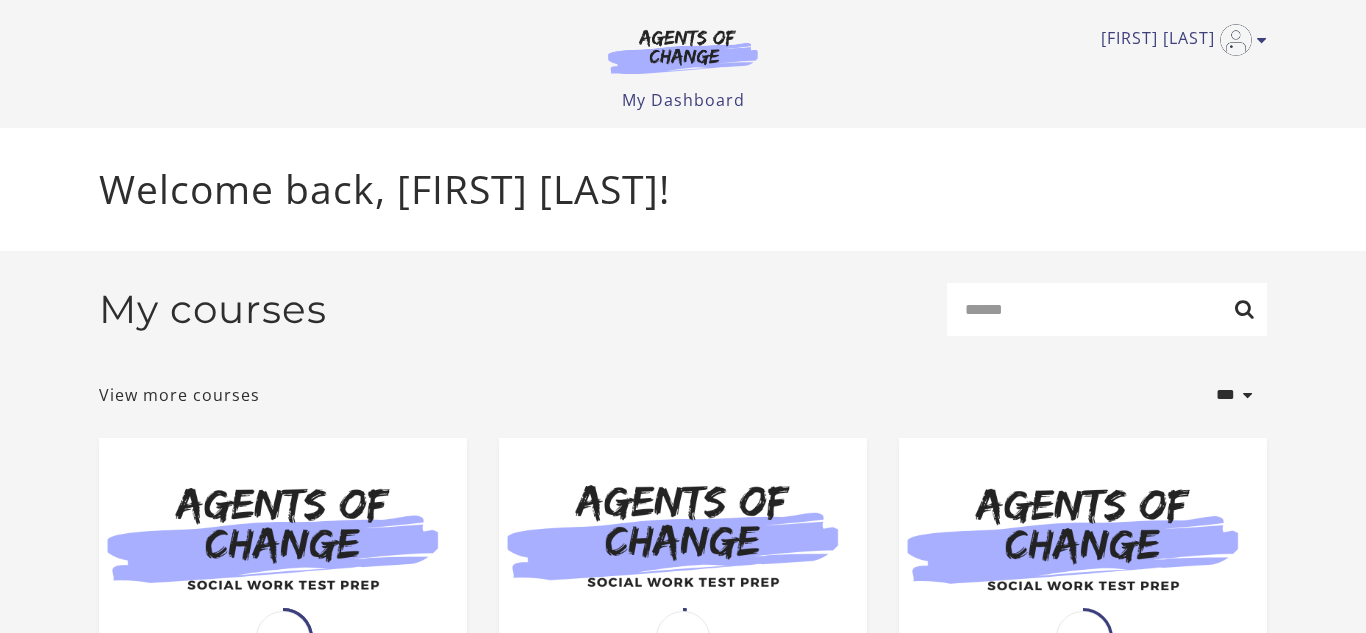 scroll, scrollTop: 0, scrollLeft: 0, axis: both 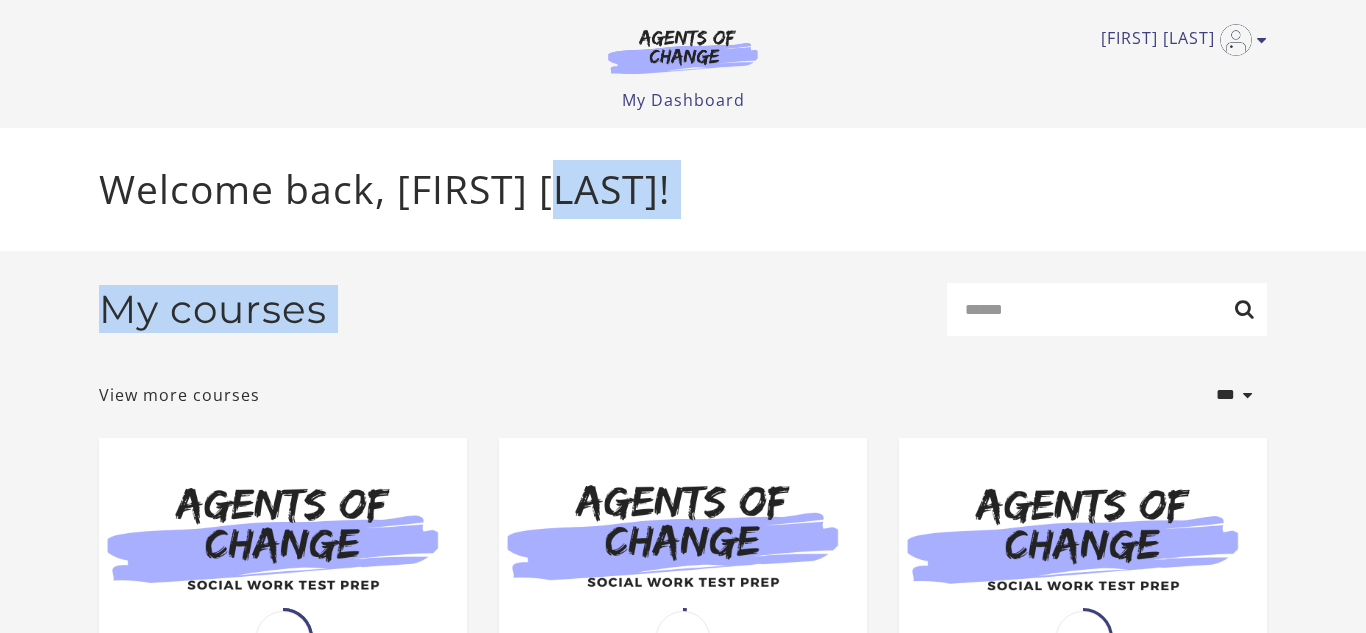 drag, startPoint x: 1365, startPoint y: 168, endPoint x: 1364, endPoint y: 340, distance: 172.00291 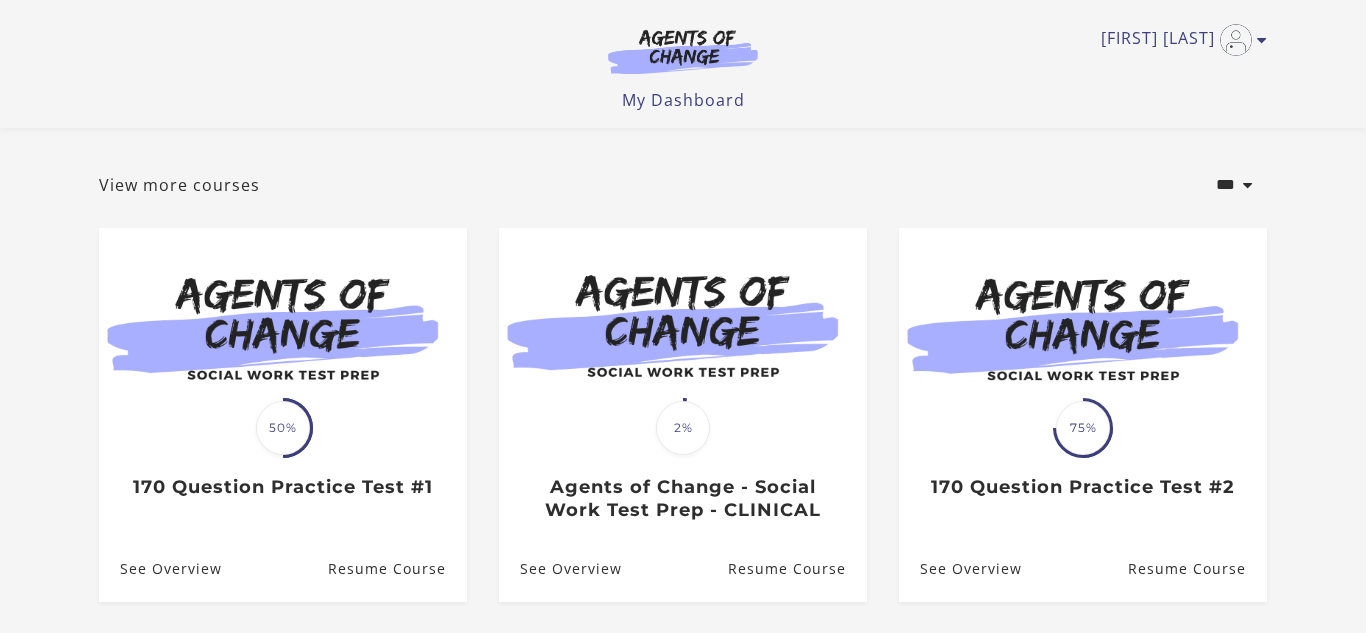 scroll, scrollTop: 87, scrollLeft: 0, axis: vertical 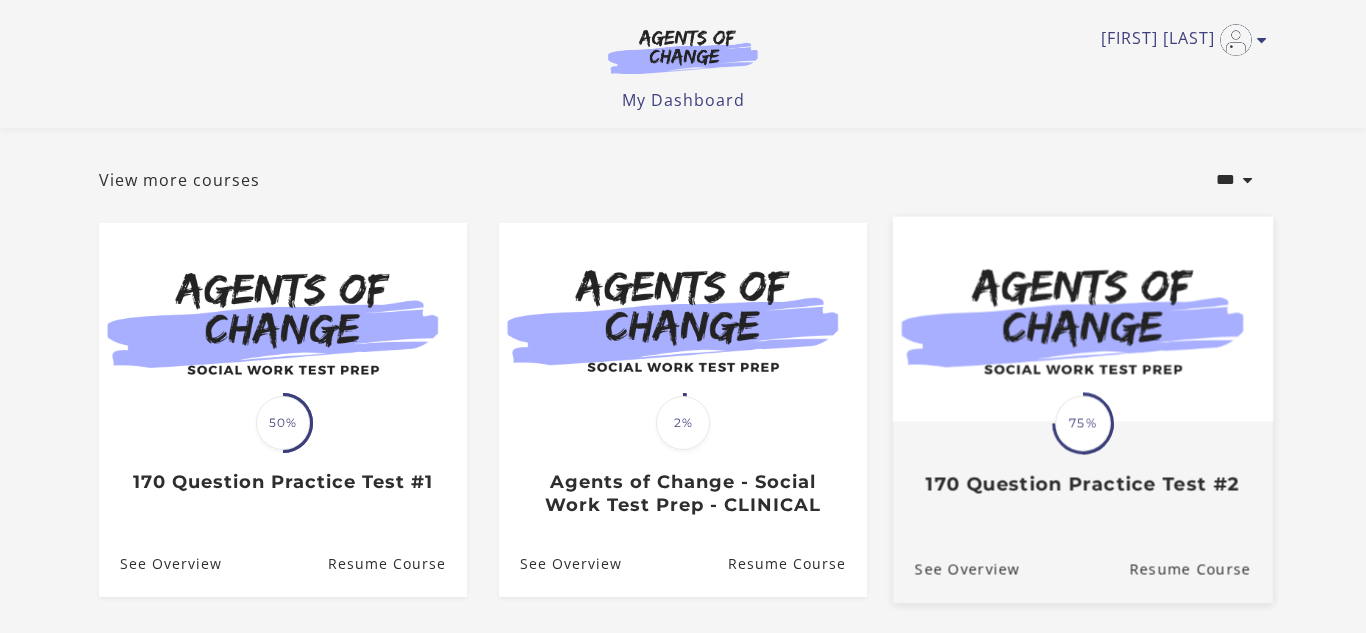 click at bounding box center (1083, 318) 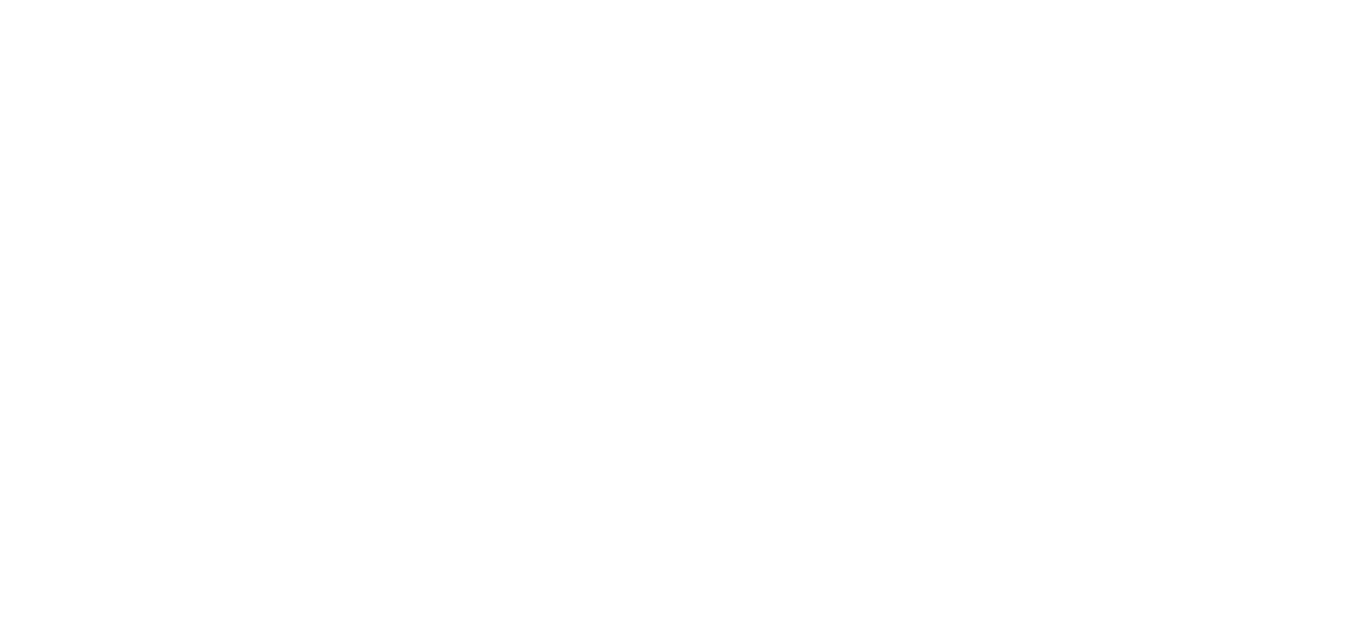 scroll, scrollTop: 0, scrollLeft: 0, axis: both 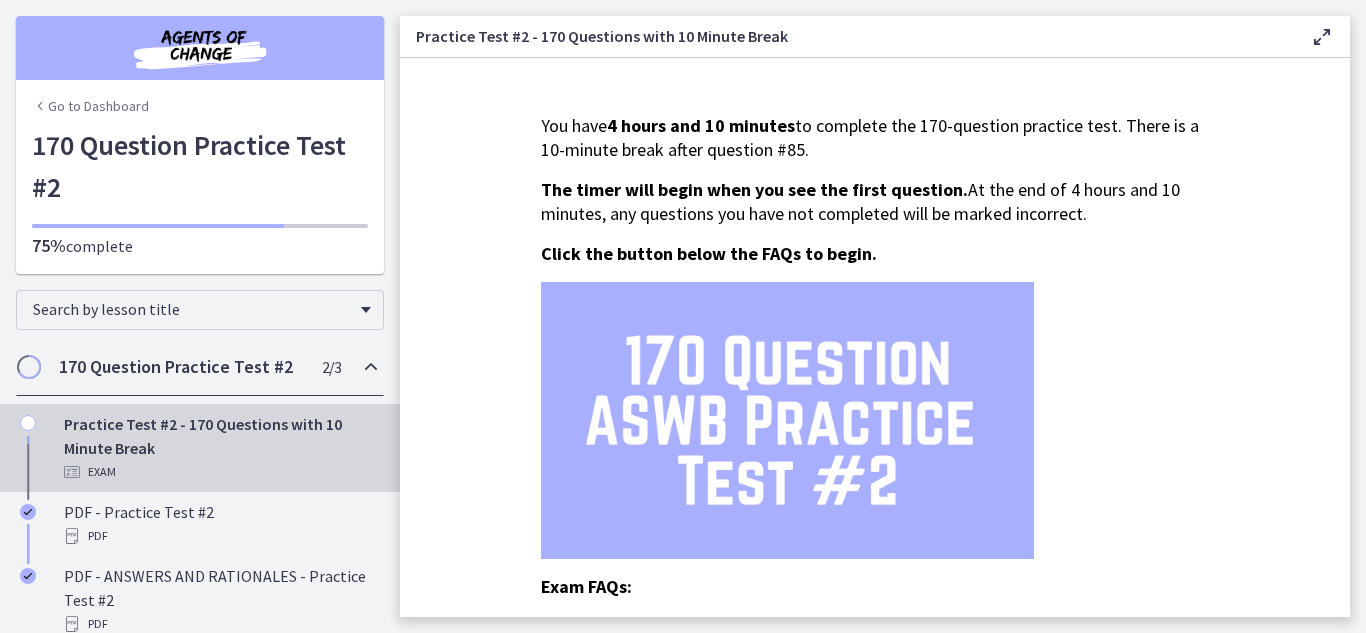 click at bounding box center (787, 420) 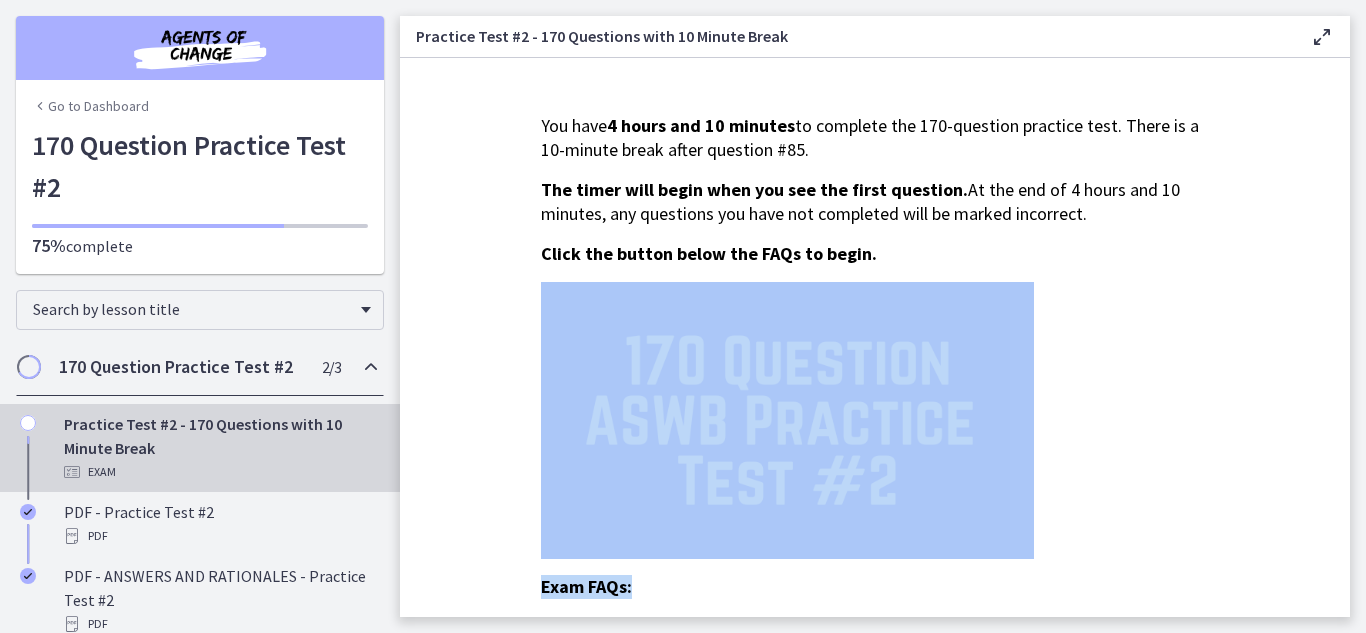 drag, startPoint x: 1276, startPoint y: 538, endPoint x: 1285, endPoint y: 570, distance: 33.24154 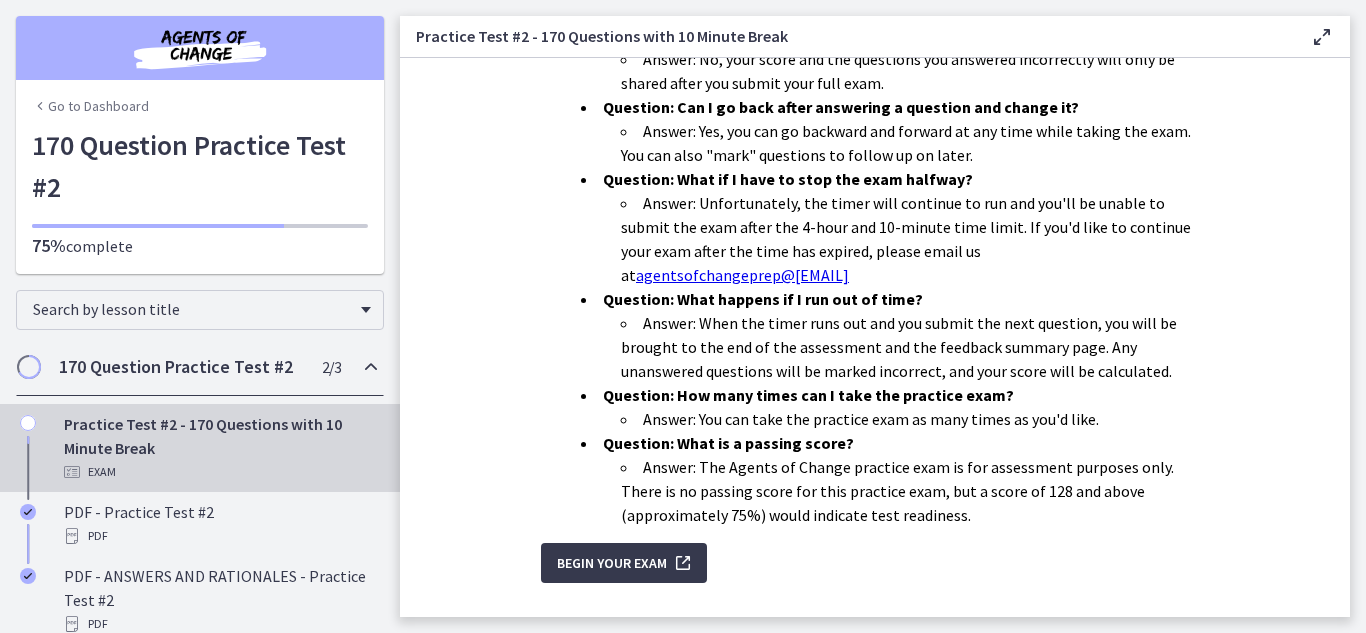 scroll, scrollTop: 710, scrollLeft: 0, axis: vertical 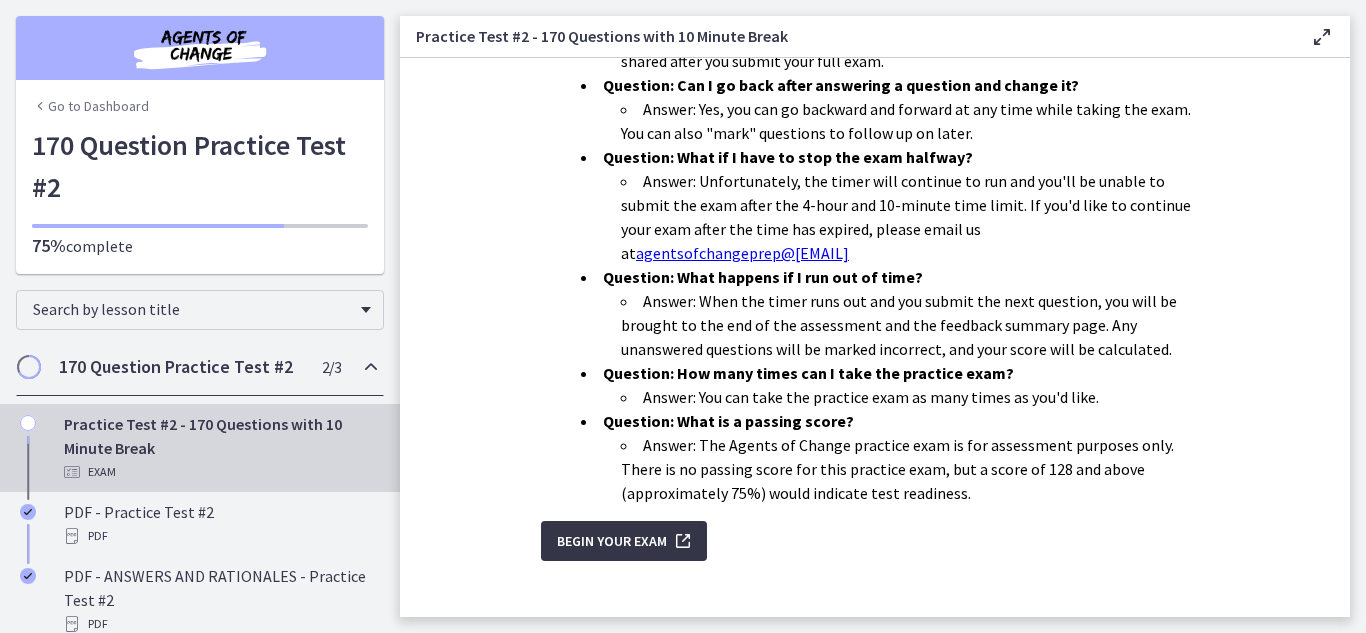 click on "Begin Your Exam" at bounding box center (612, 541) 